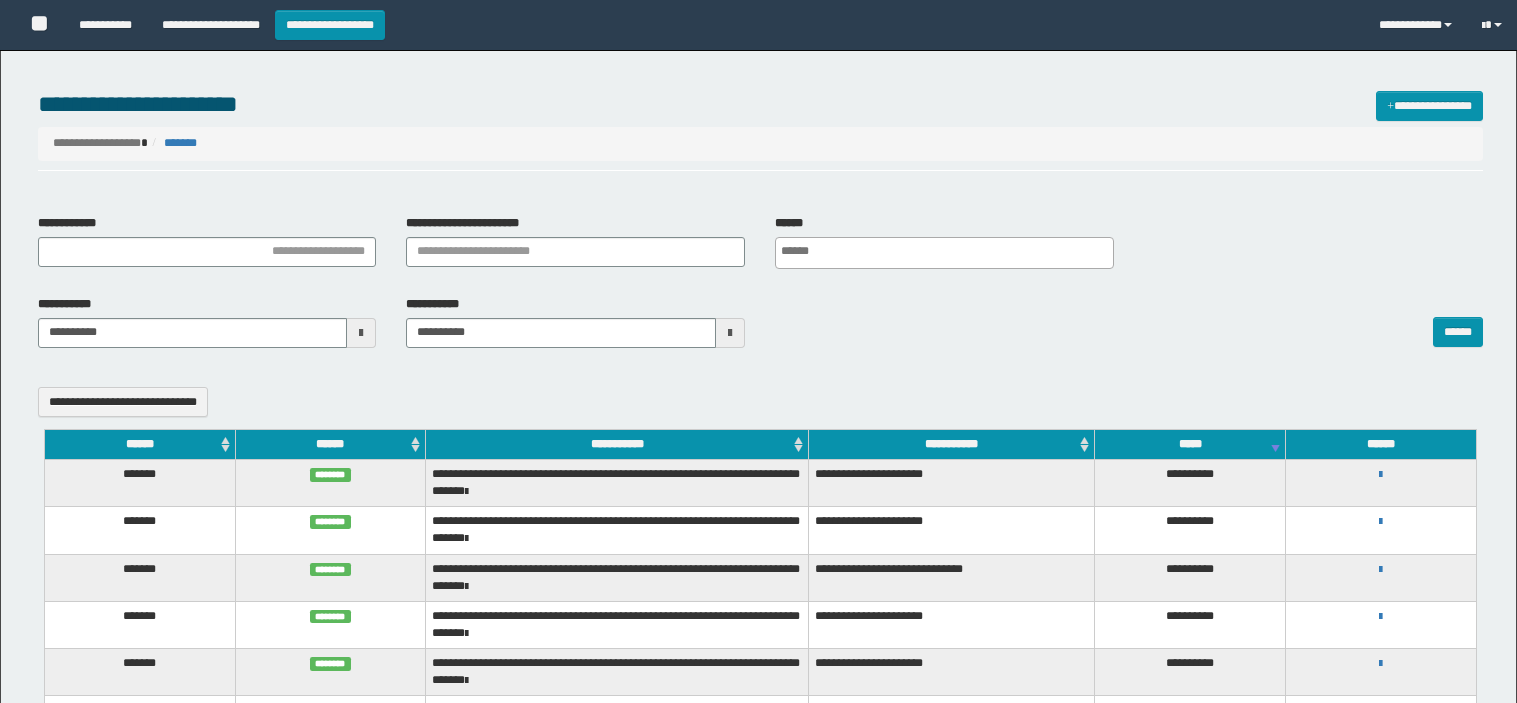 select 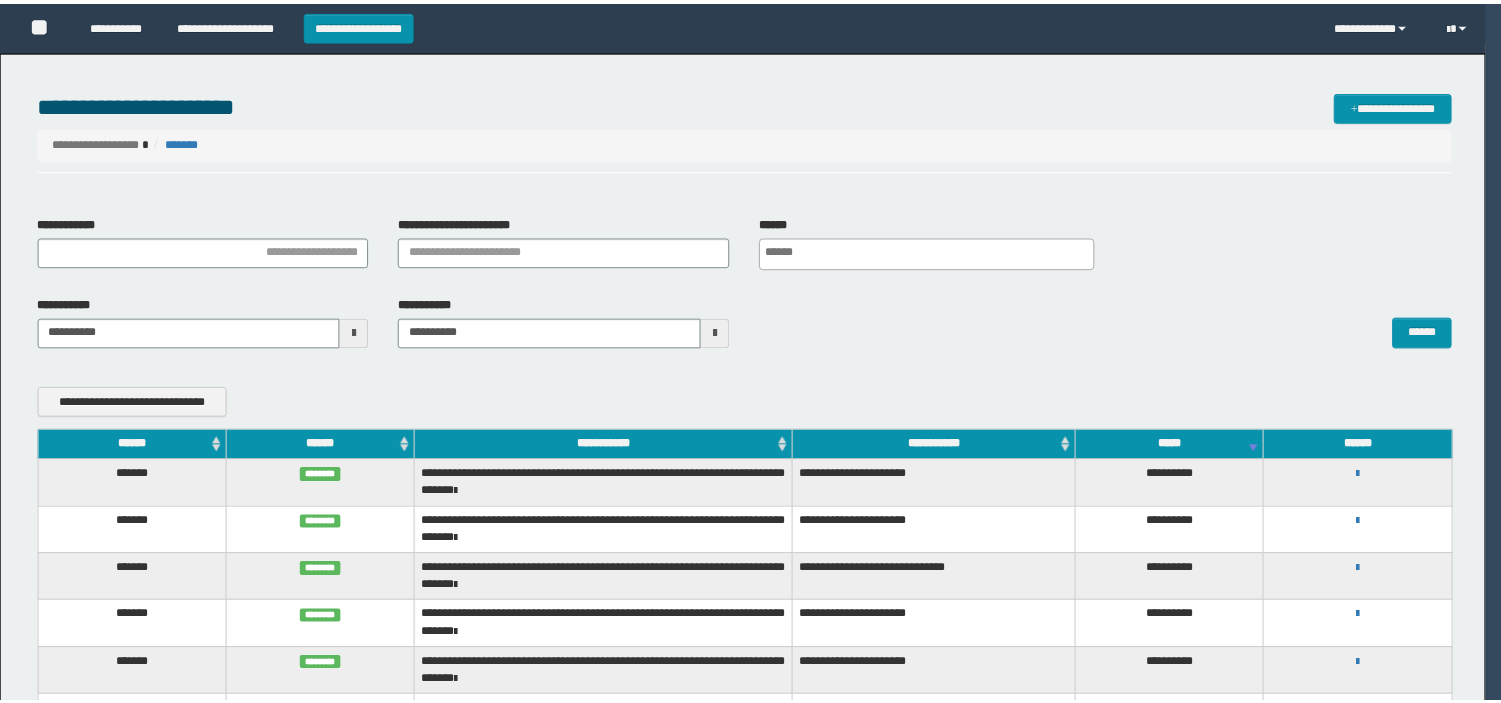 scroll, scrollTop: 0, scrollLeft: 0, axis: both 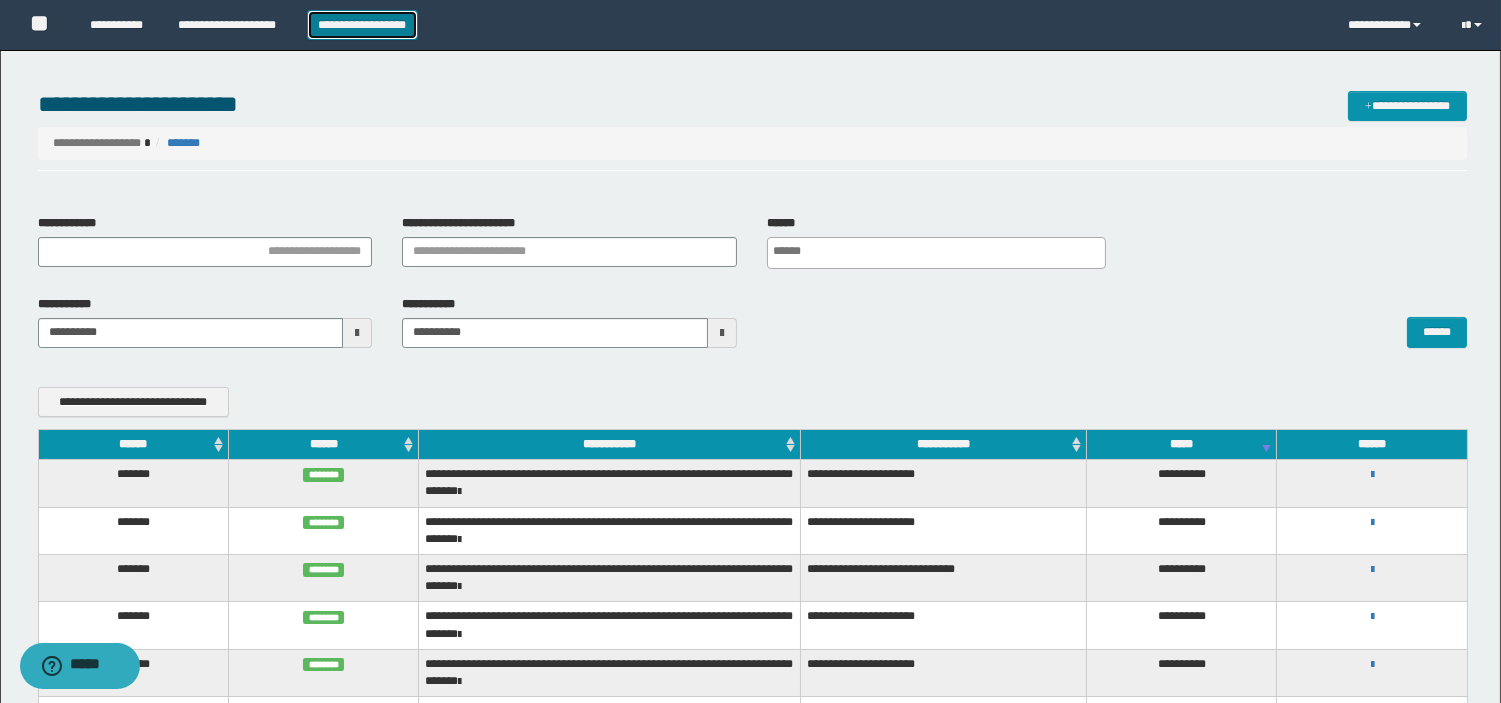 click on "**********" at bounding box center (362, 25) 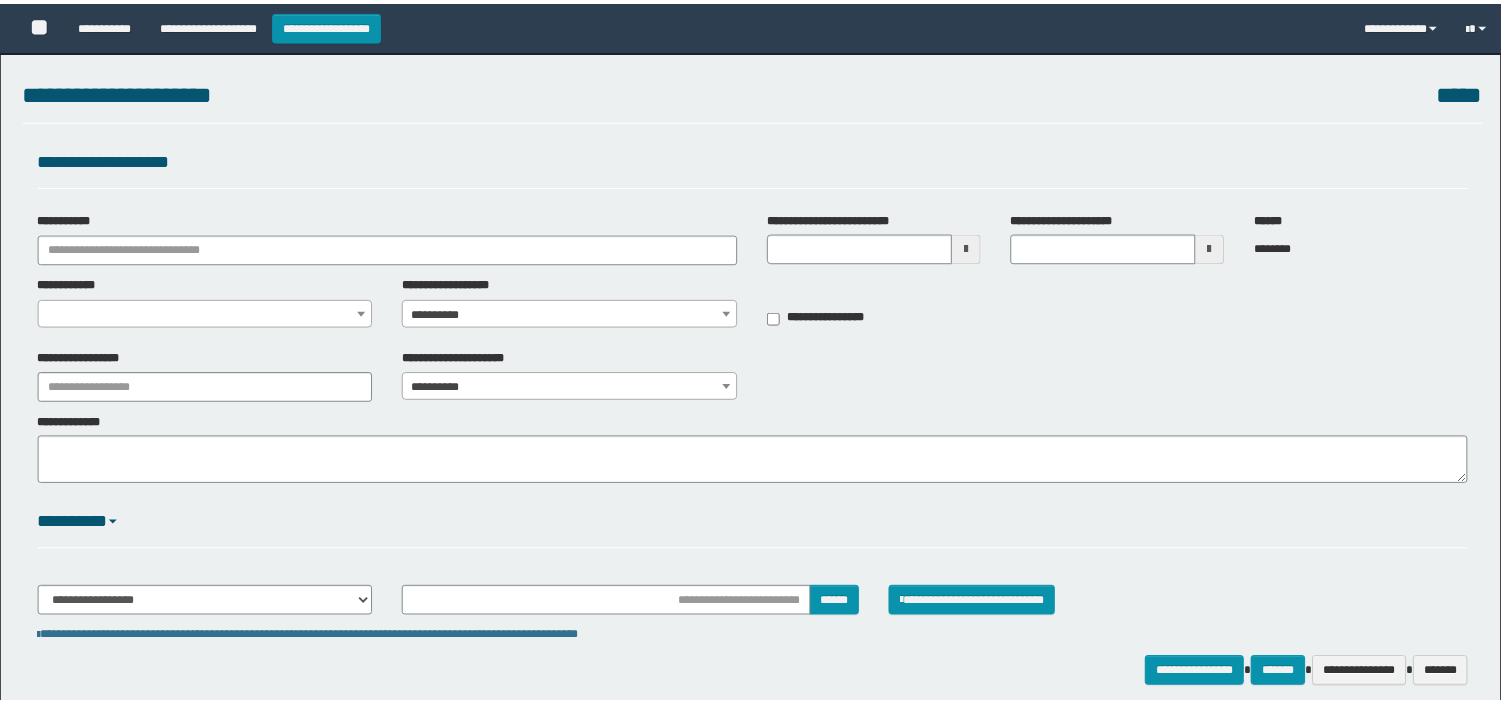 scroll, scrollTop: 0, scrollLeft: 0, axis: both 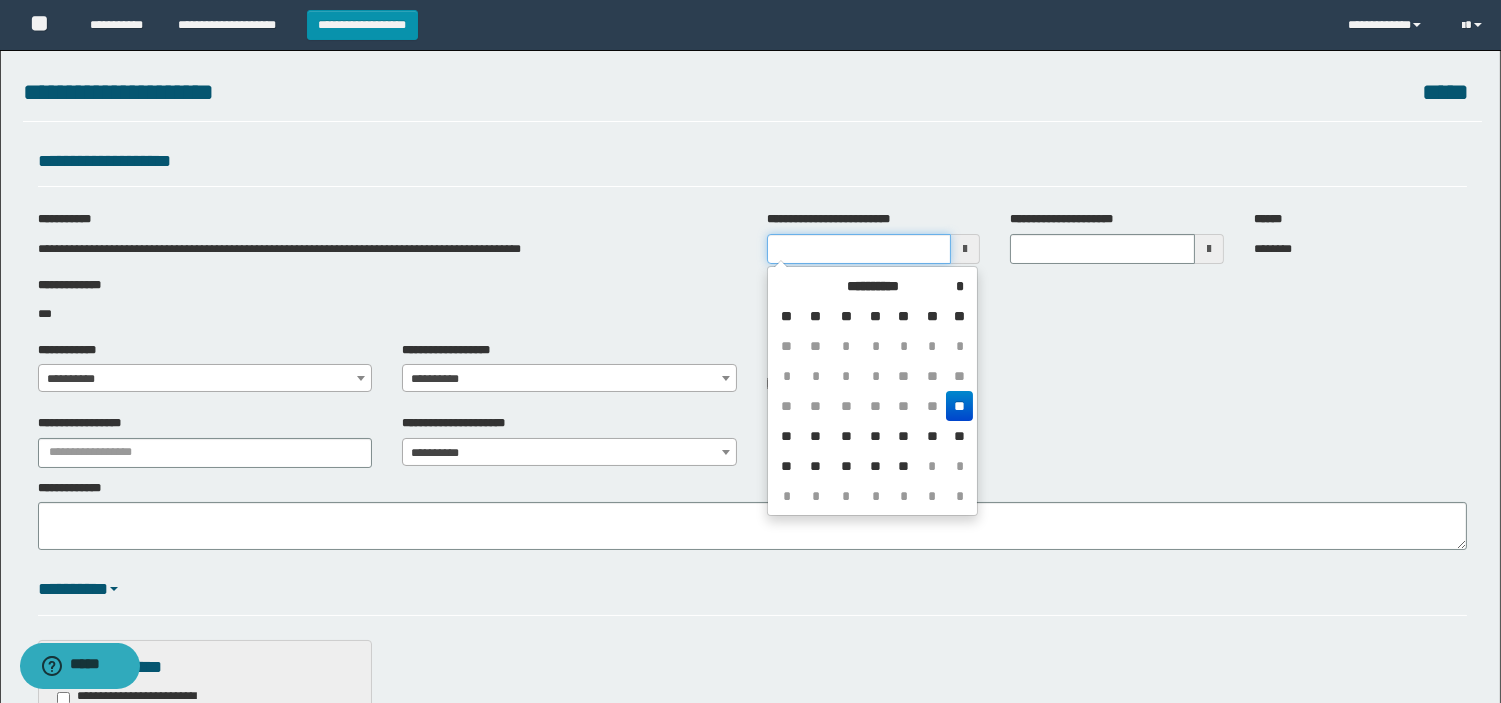 click on "**********" at bounding box center (859, 249) 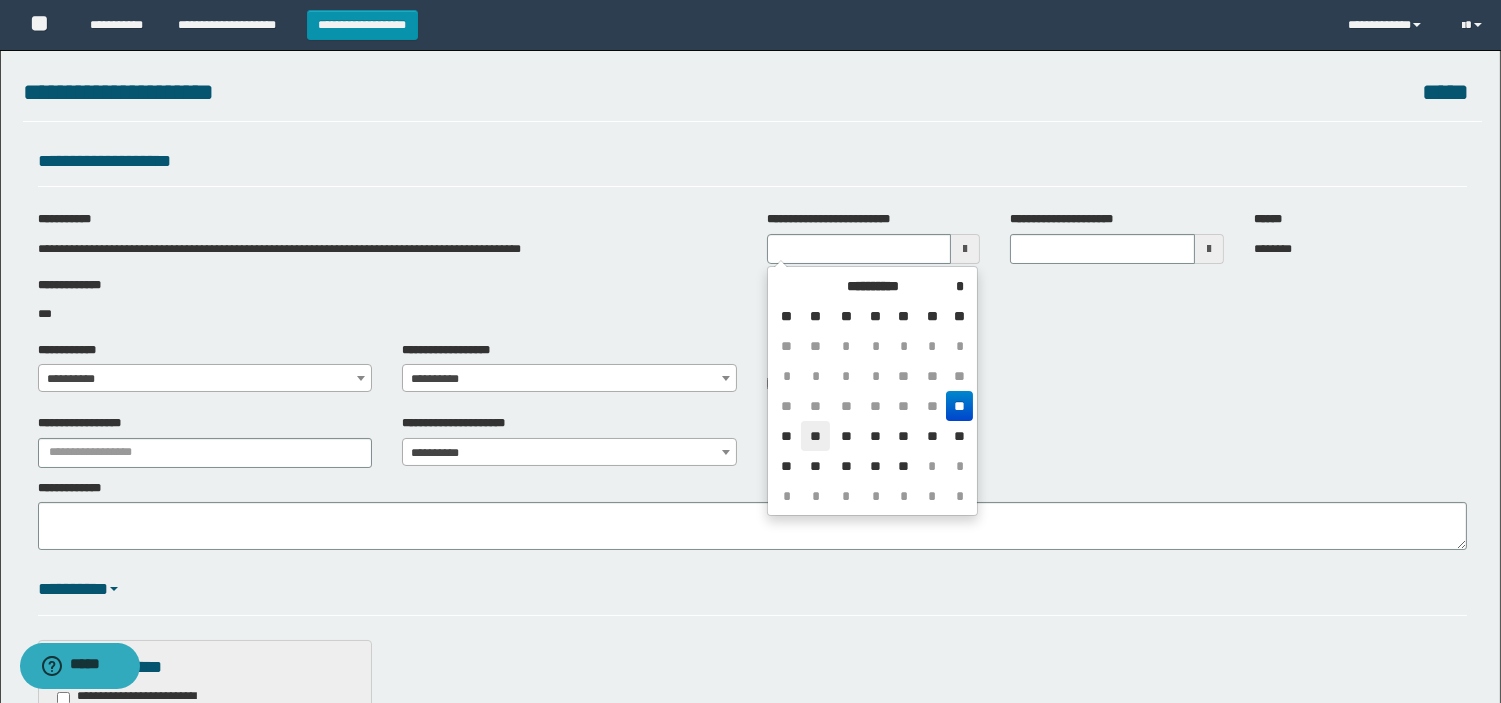 click on "**" at bounding box center (815, 436) 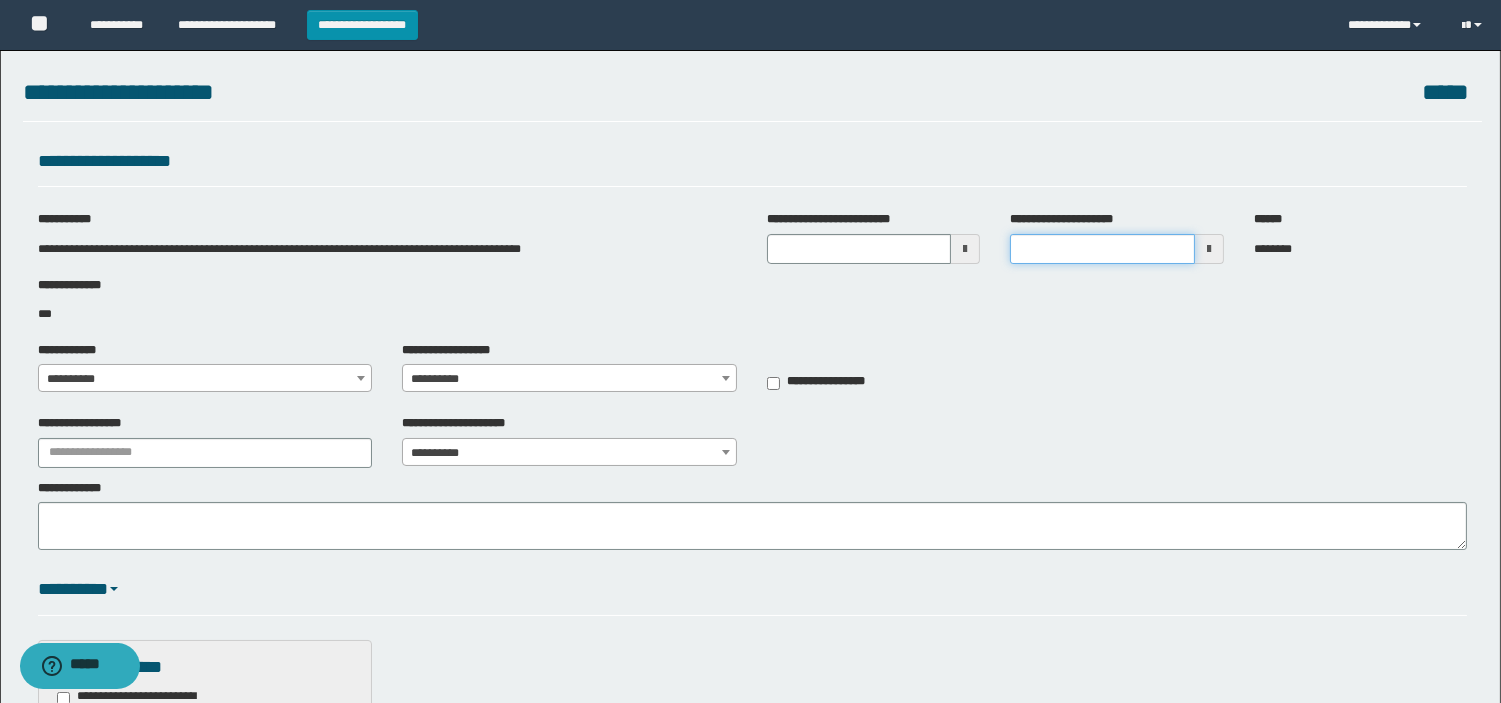 click on "**********" at bounding box center (1102, 249) 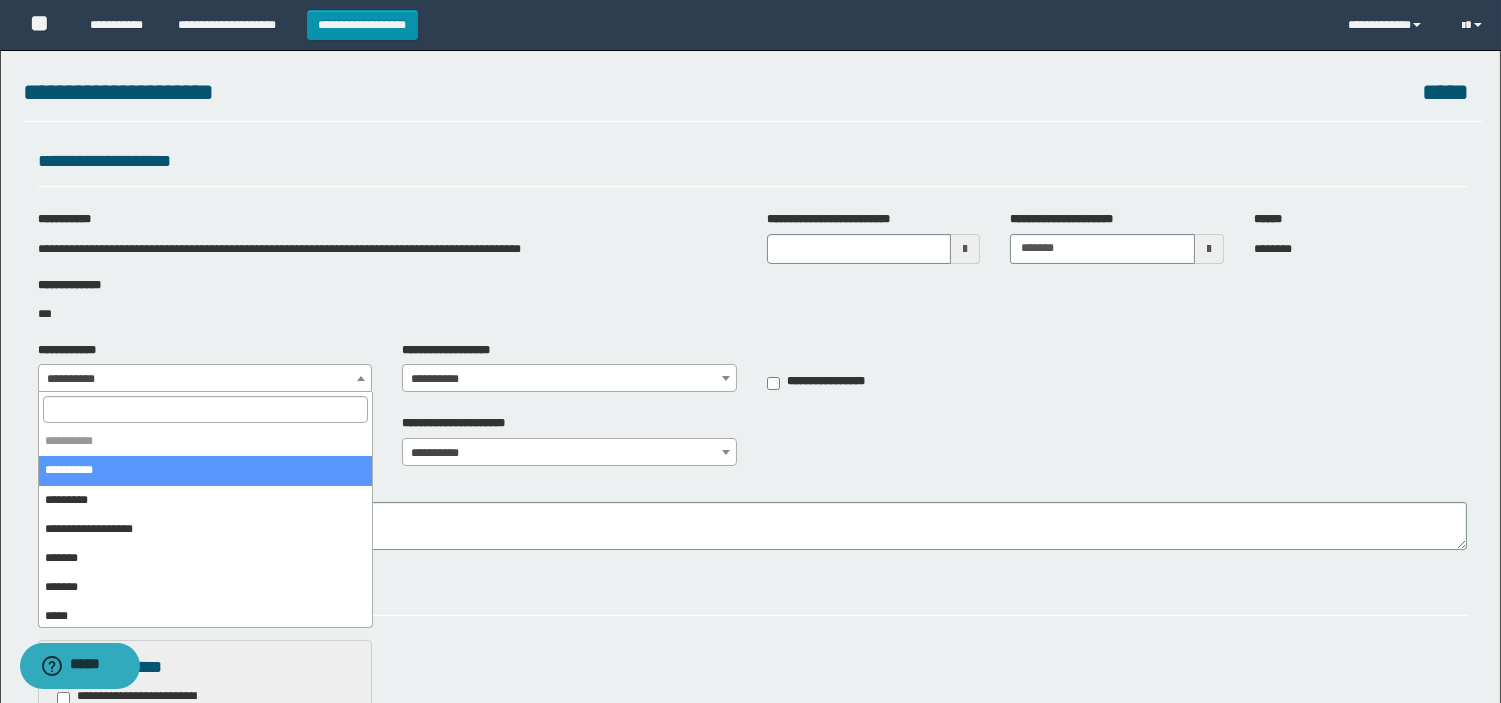 click on "**********" at bounding box center (205, 379) 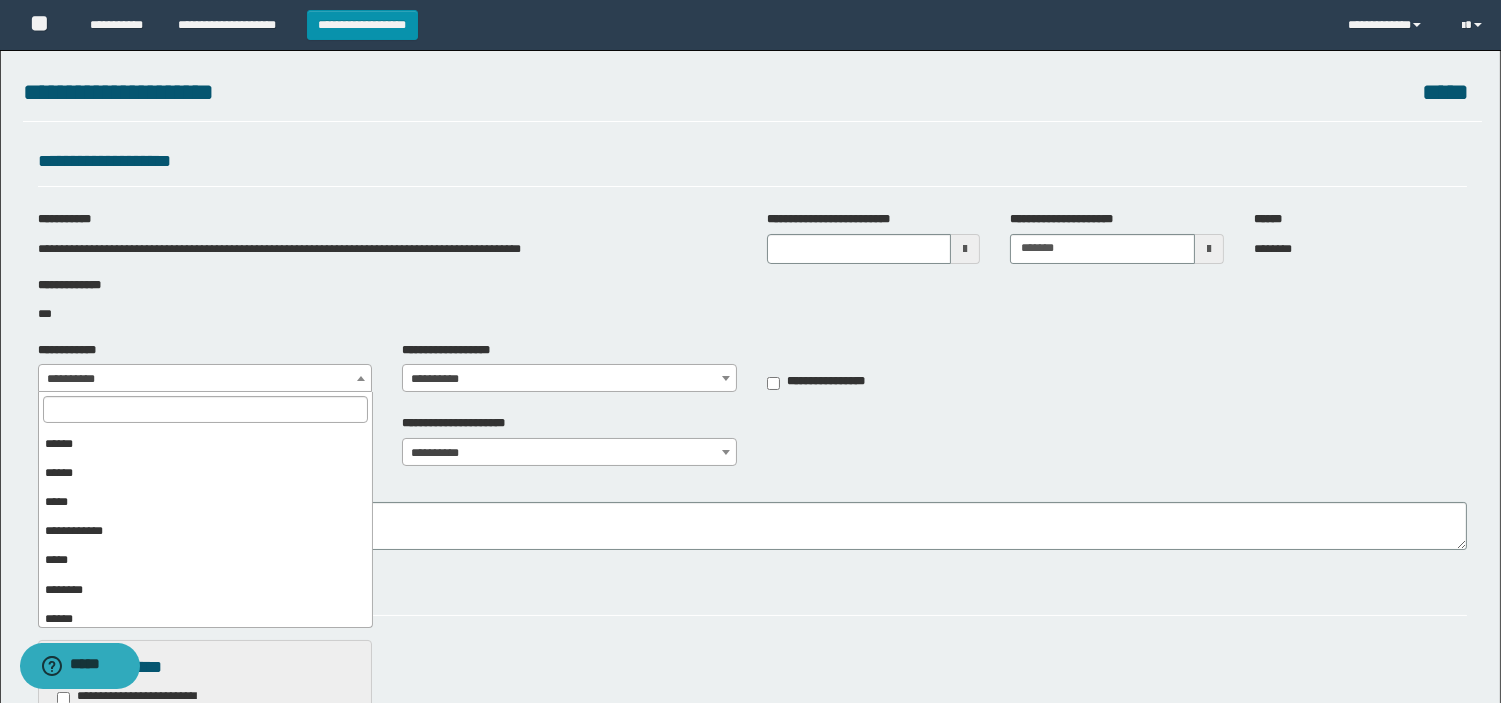 scroll, scrollTop: 206, scrollLeft: 0, axis: vertical 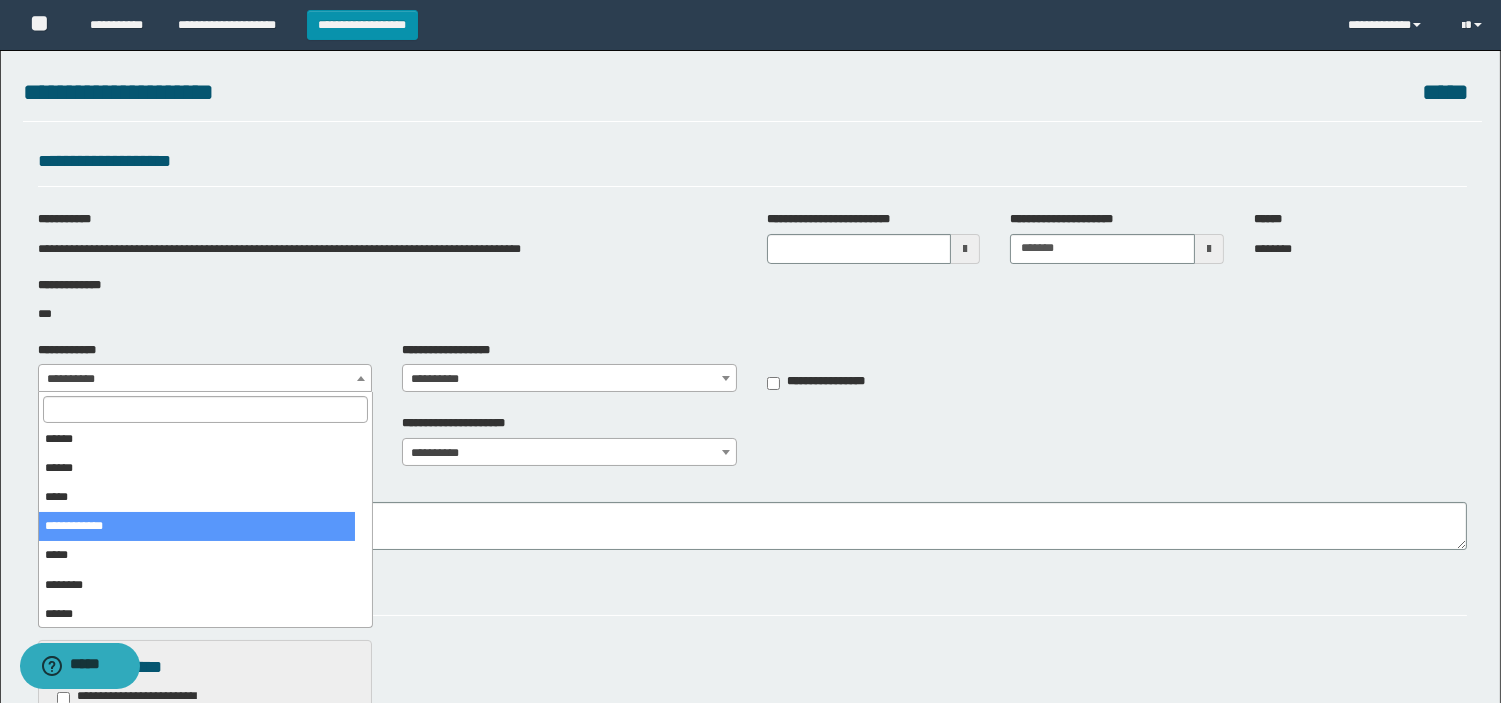 select on "*" 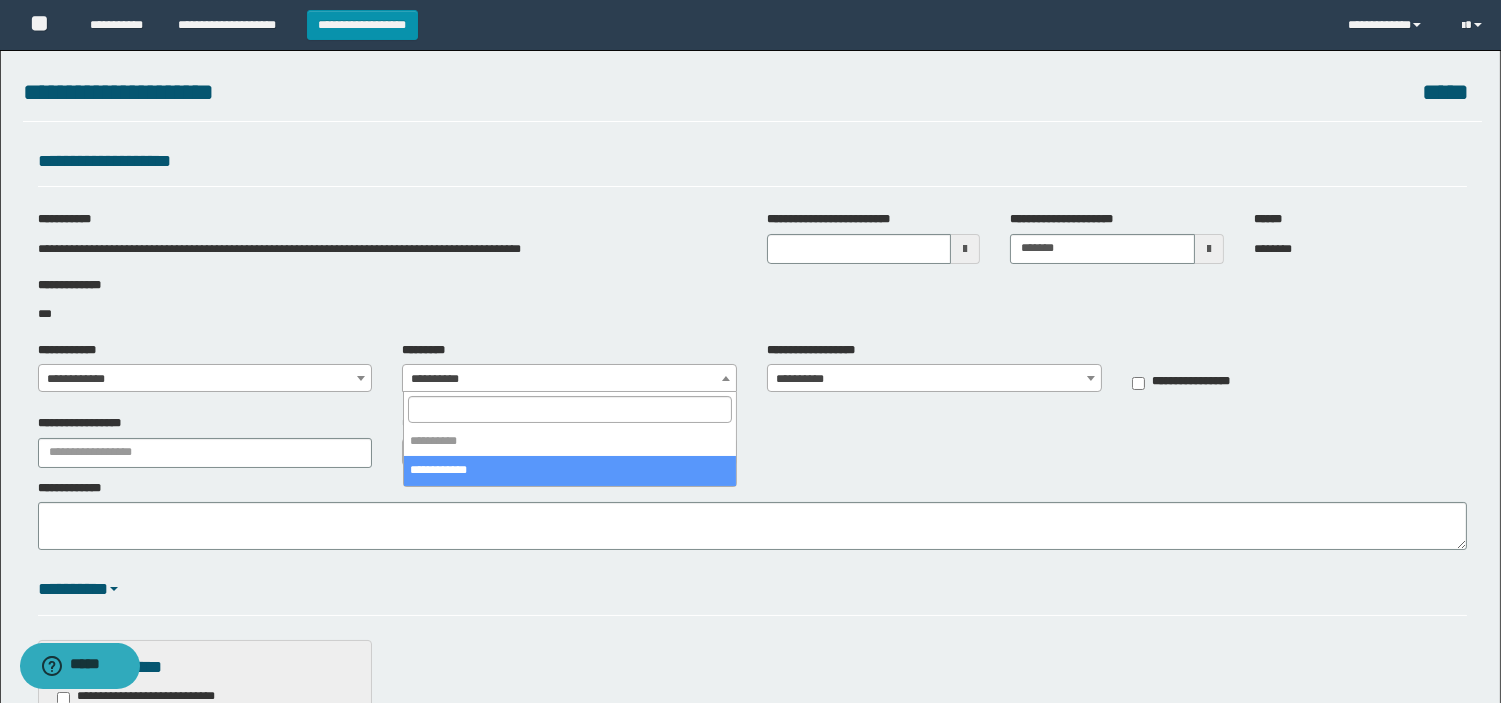 click on "**********" at bounding box center [569, 379] 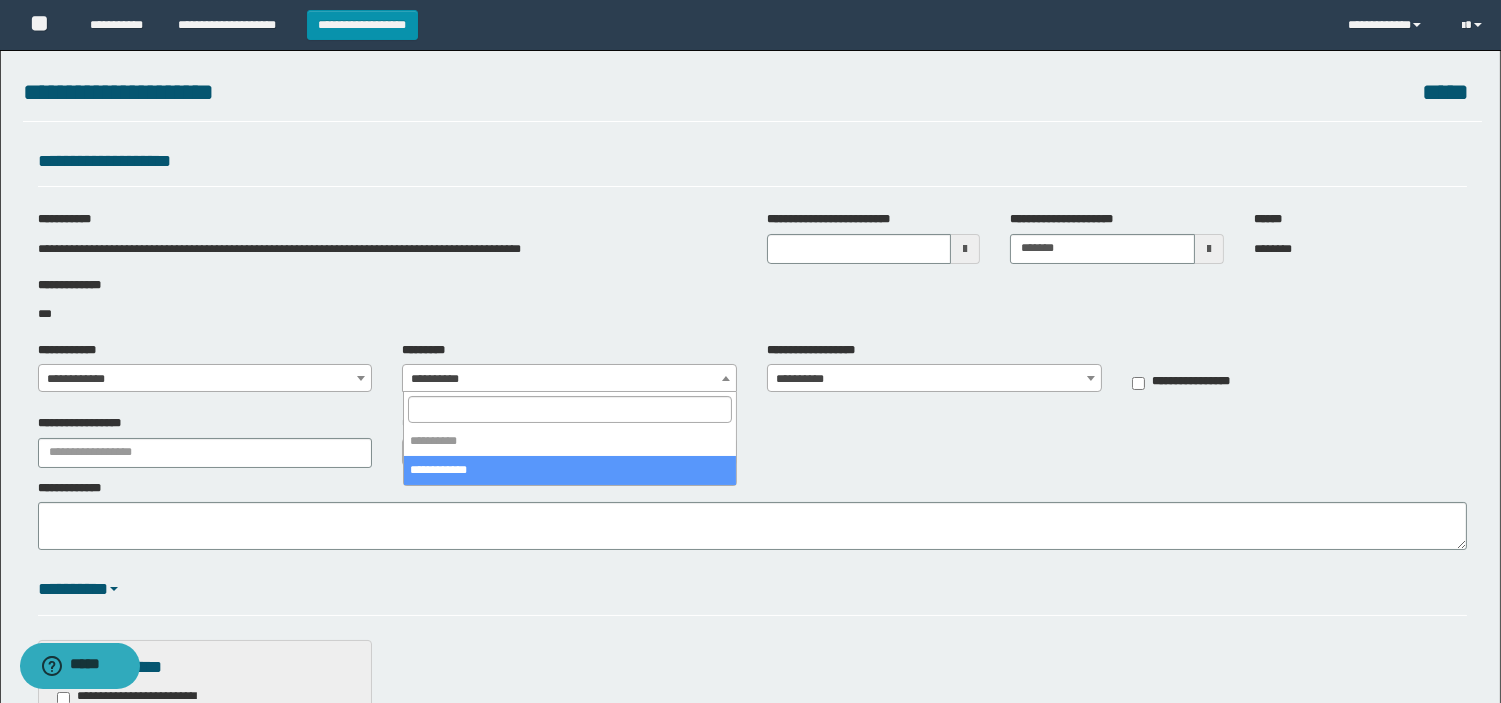 select on "***" 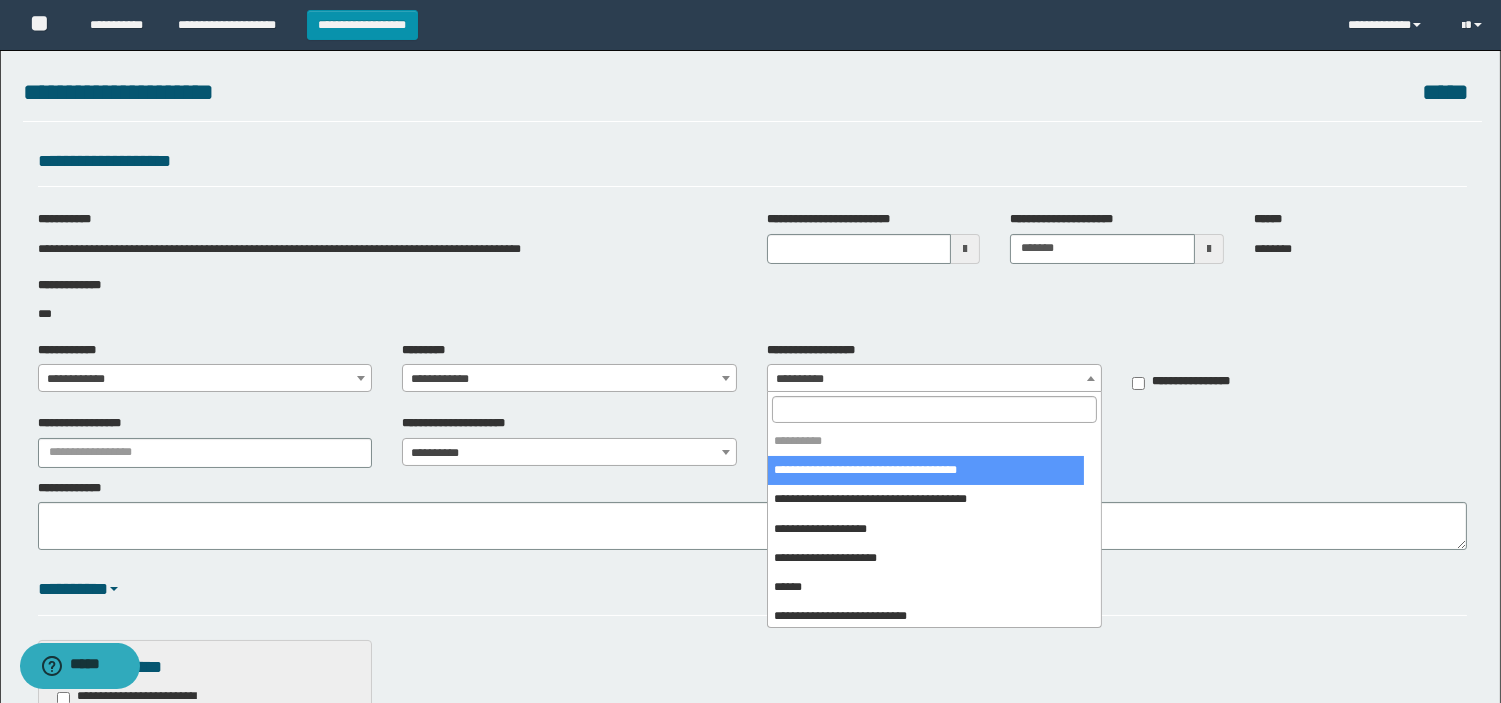 click on "**********" at bounding box center (934, 379) 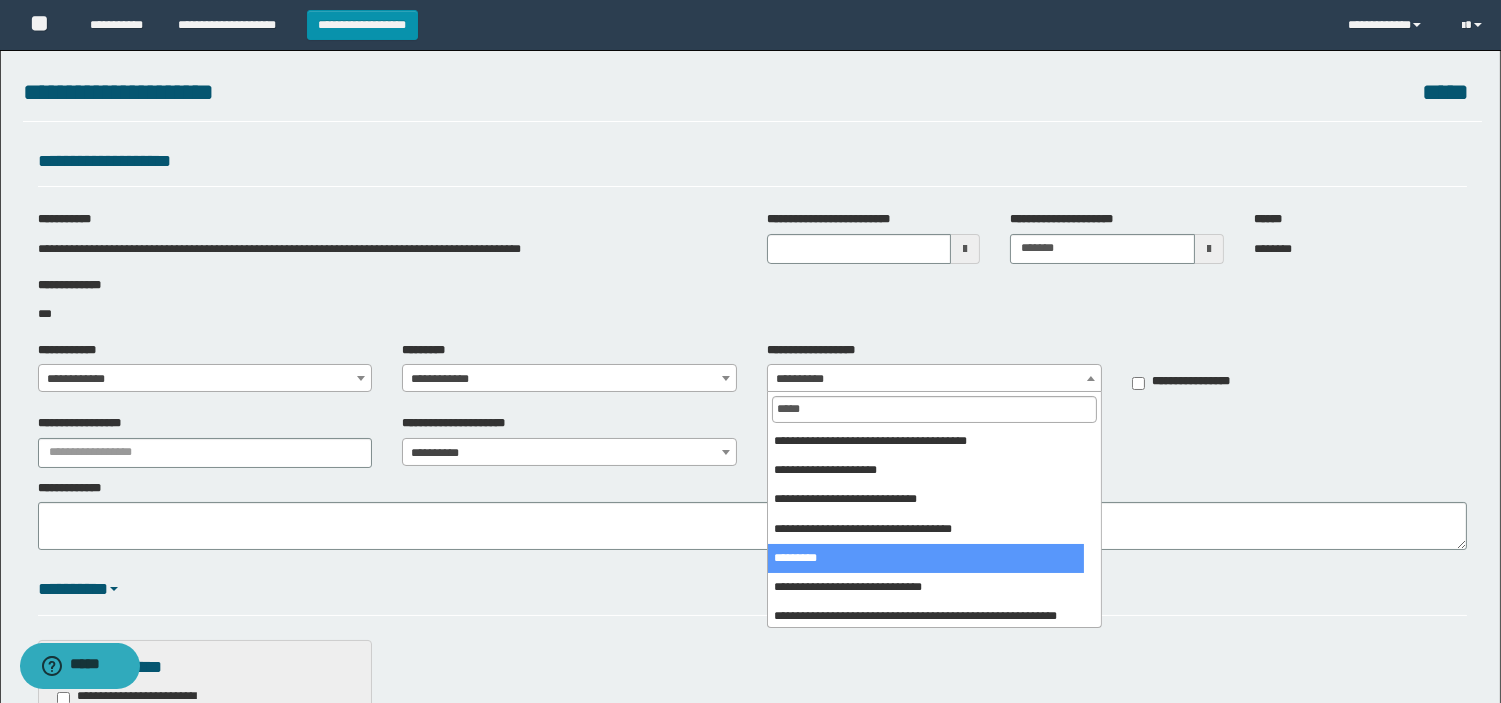 type on "*****" 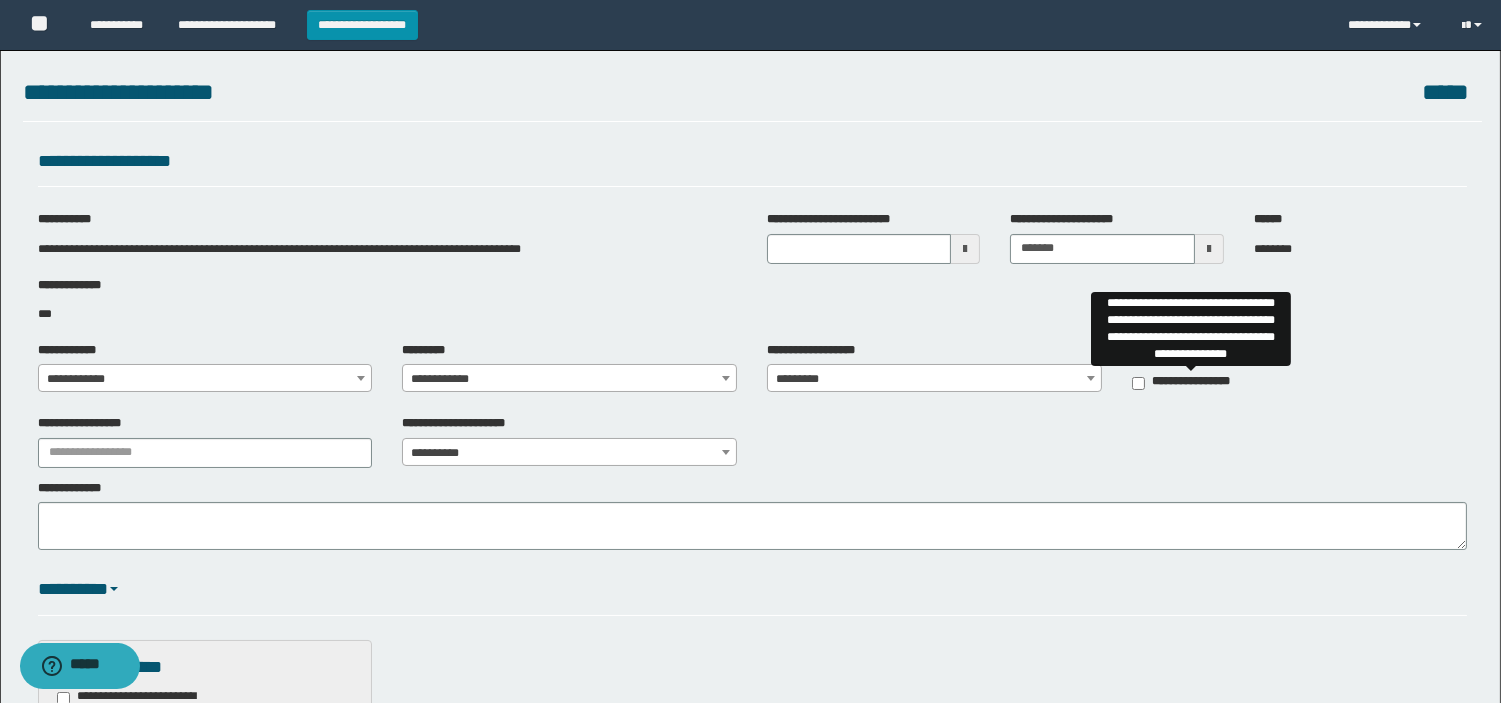 click on "**********" at bounding box center (1190, 383) 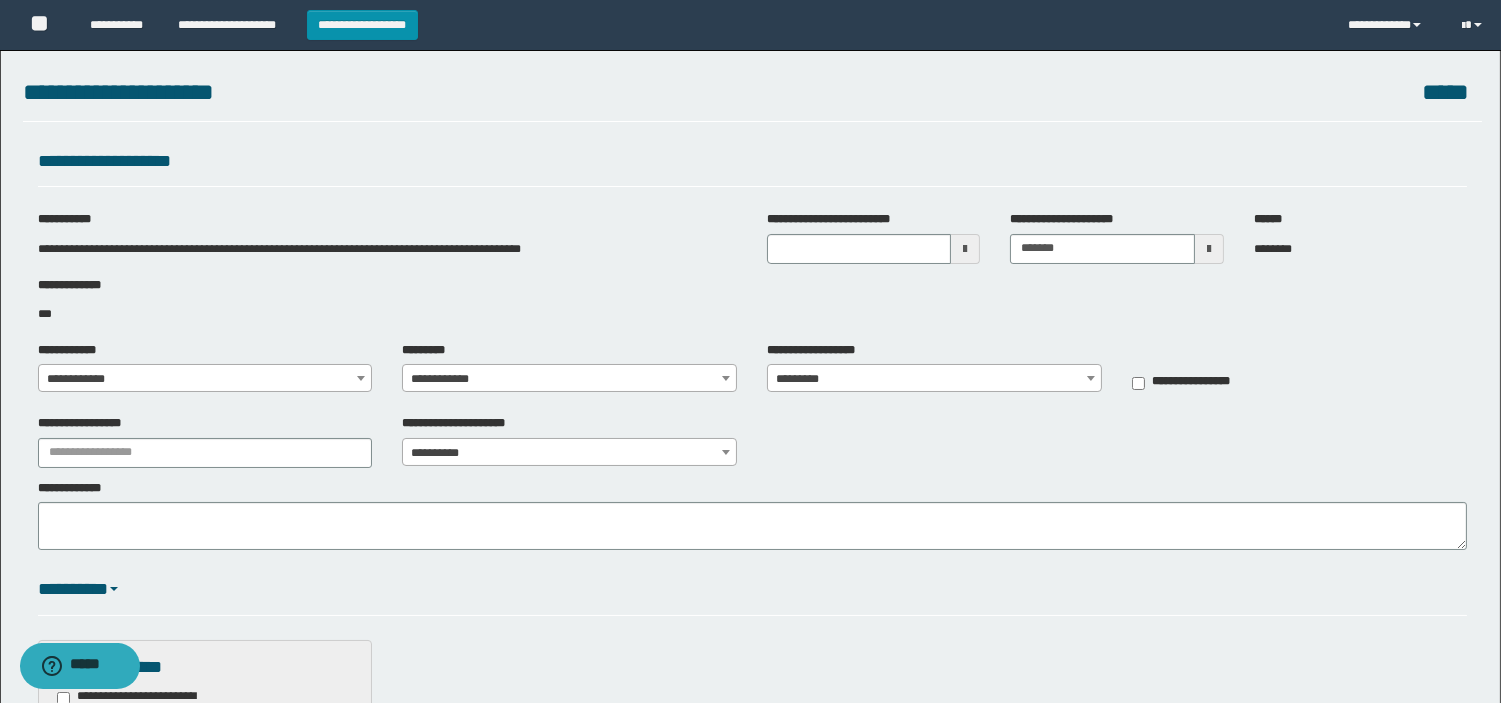 click on "**********" at bounding box center (750, 898) 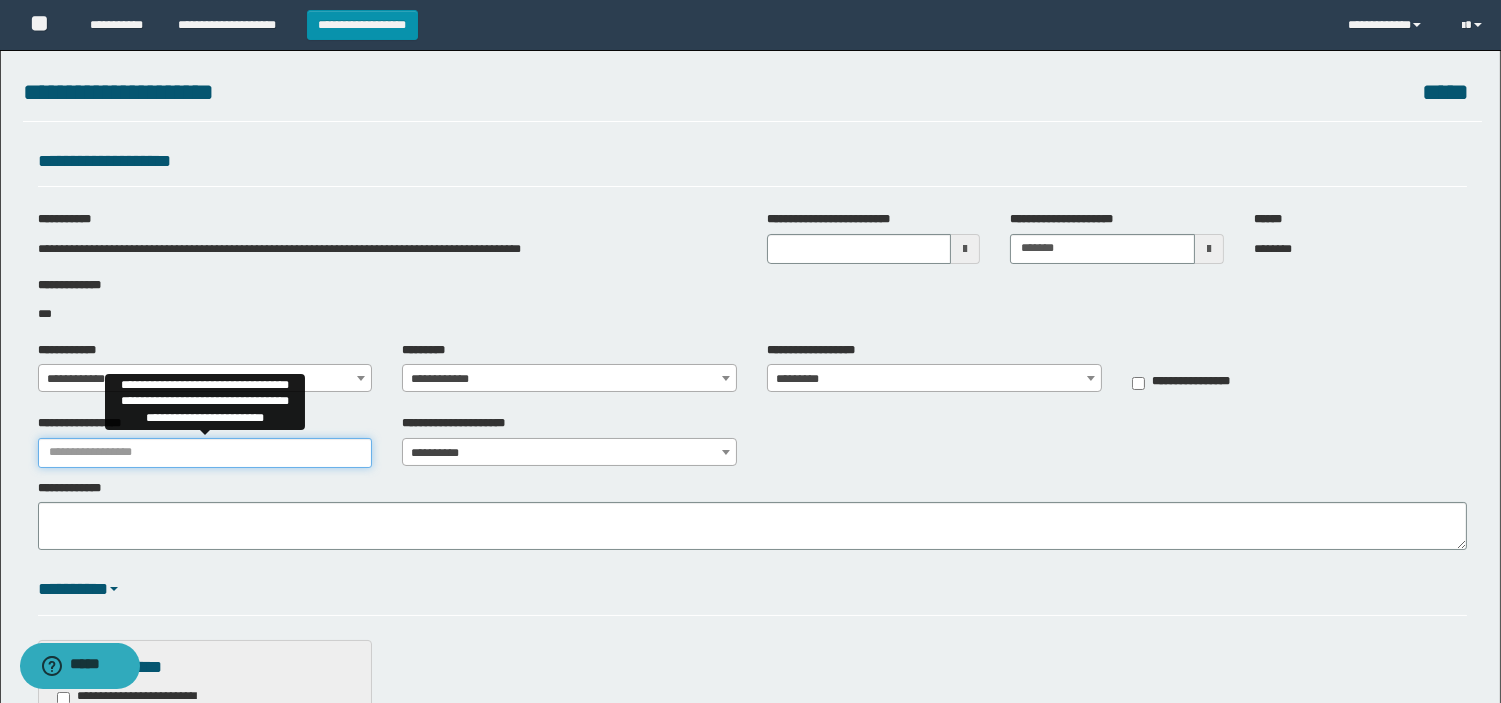 click on "**********" at bounding box center (205, 453) 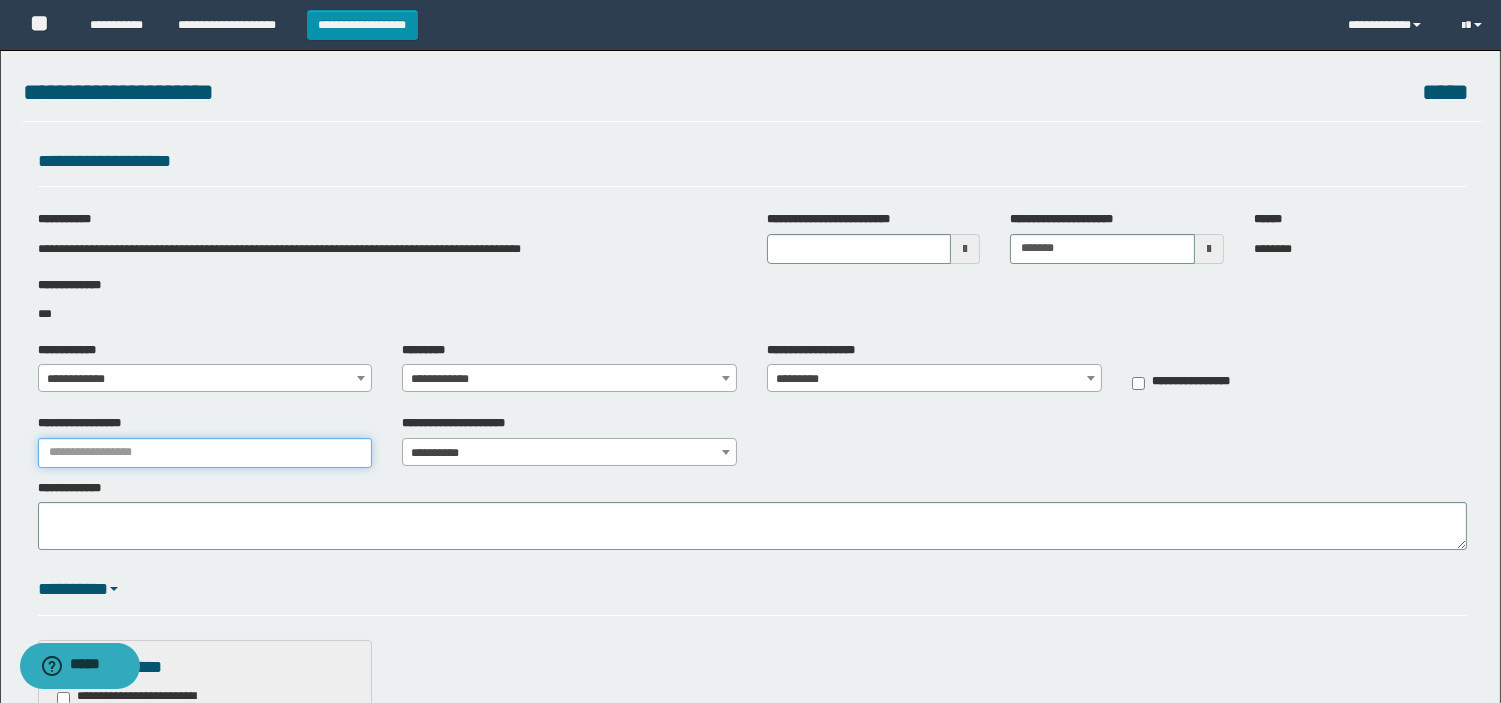 type on "**********" 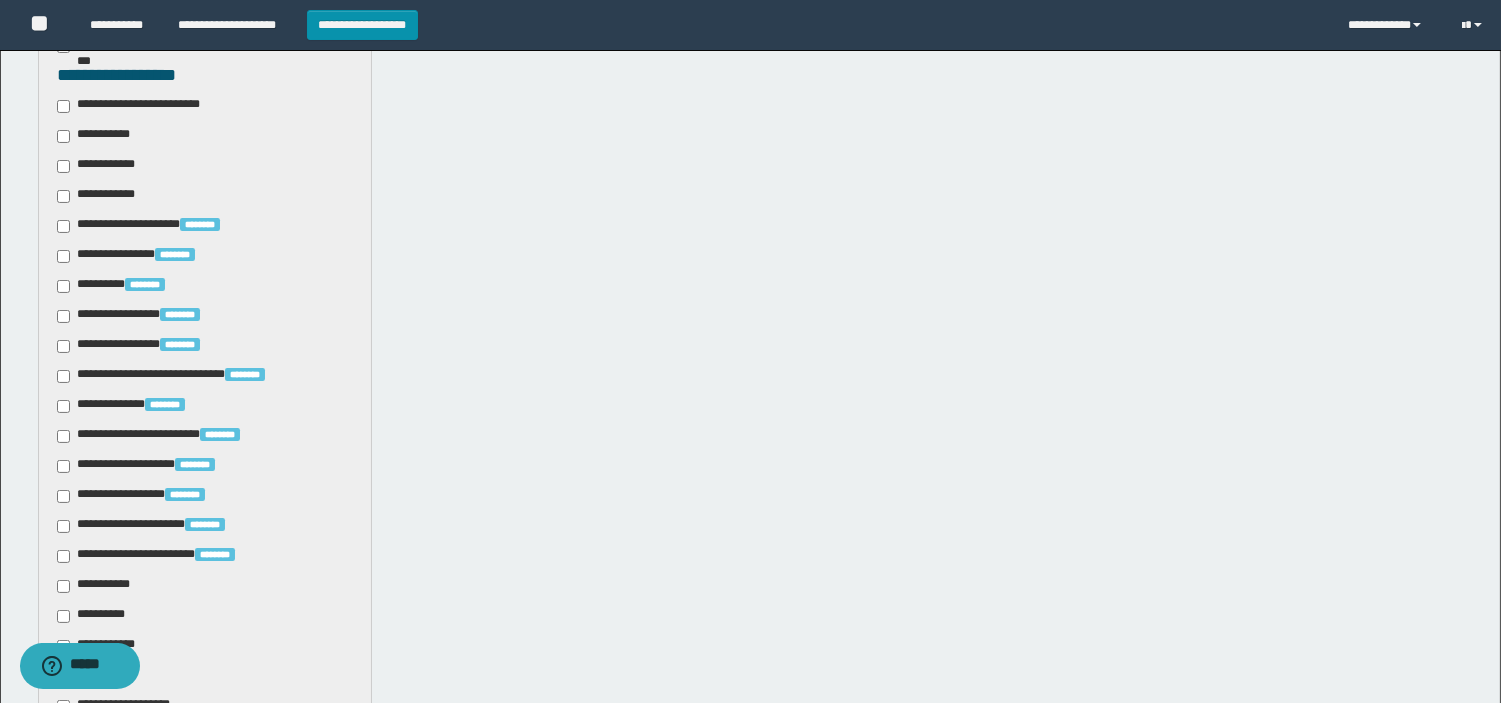 scroll, scrollTop: 655, scrollLeft: 0, axis: vertical 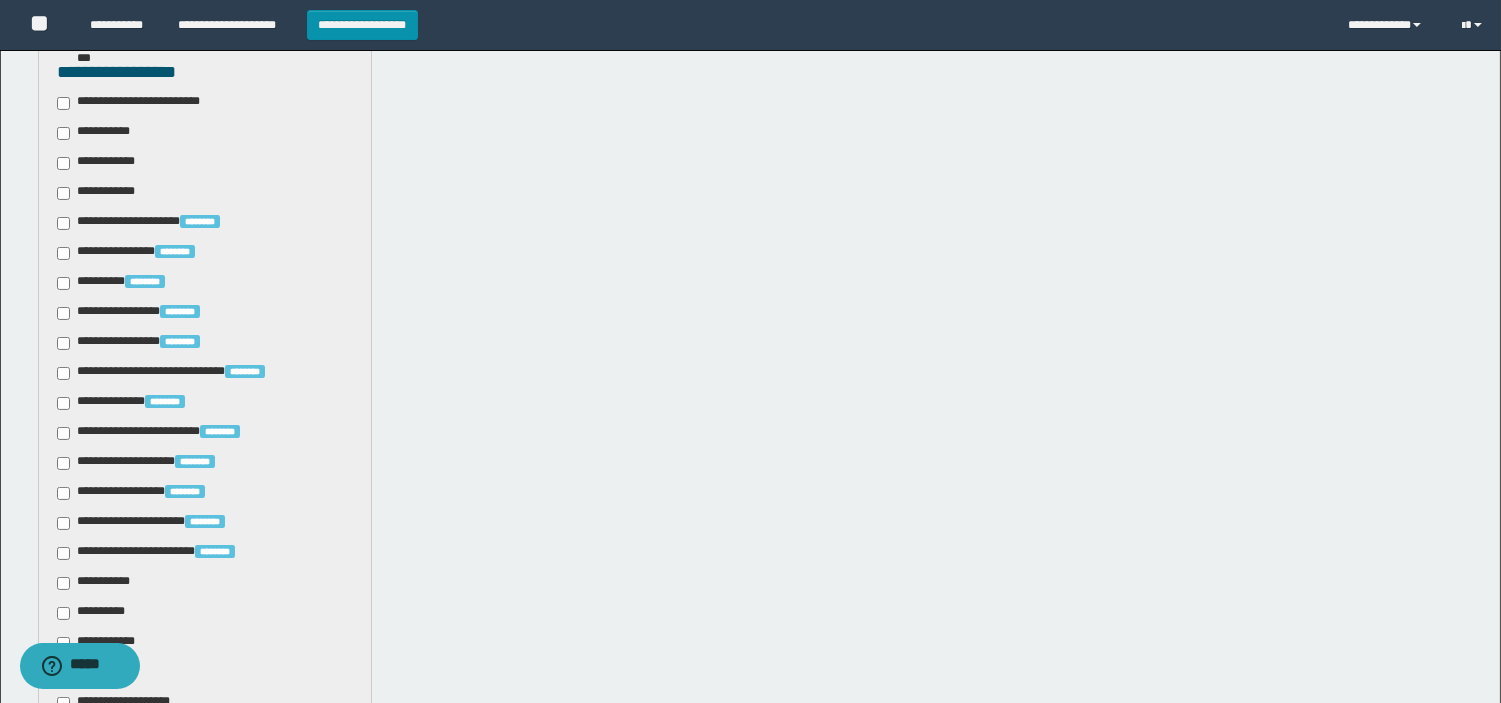 click on "**********" at bounding box center [143, 103] 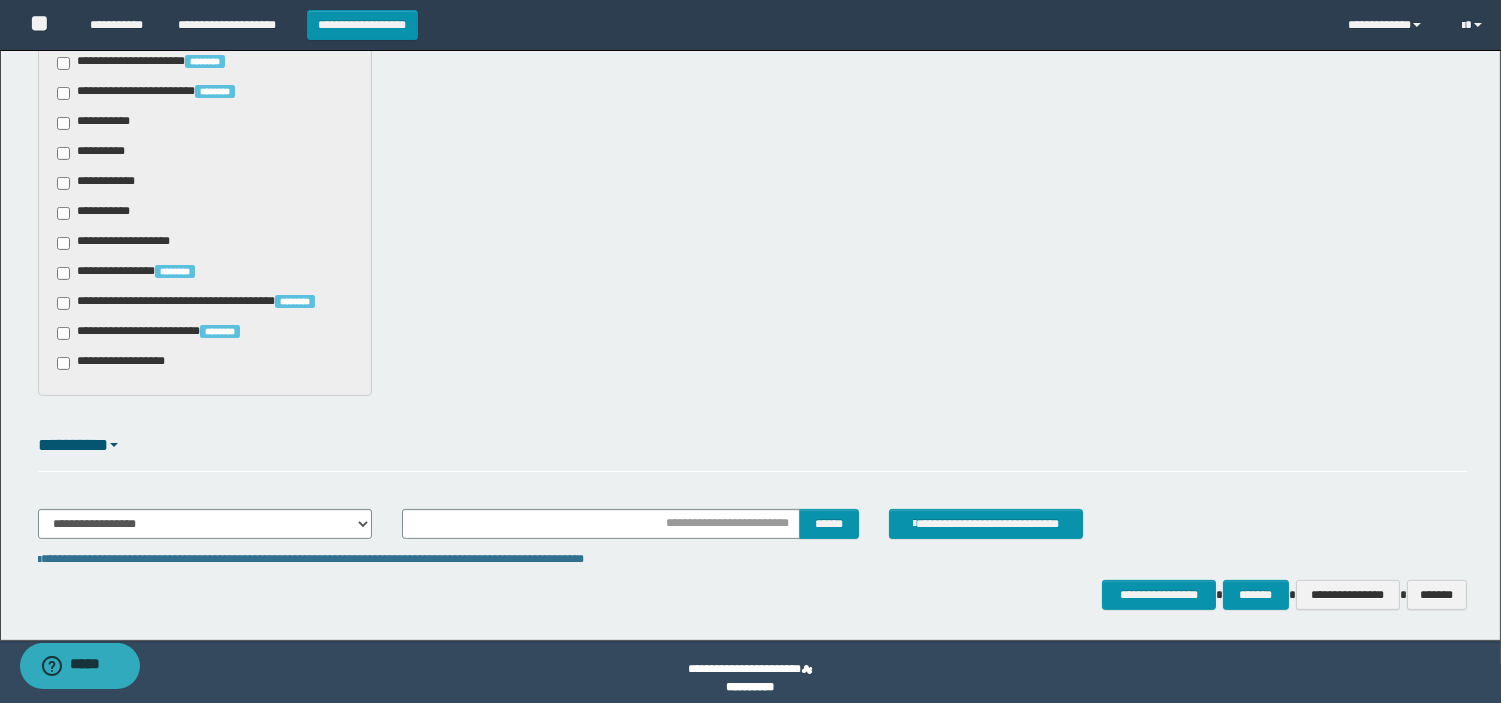 scroll, scrollTop: 1127, scrollLeft: 0, axis: vertical 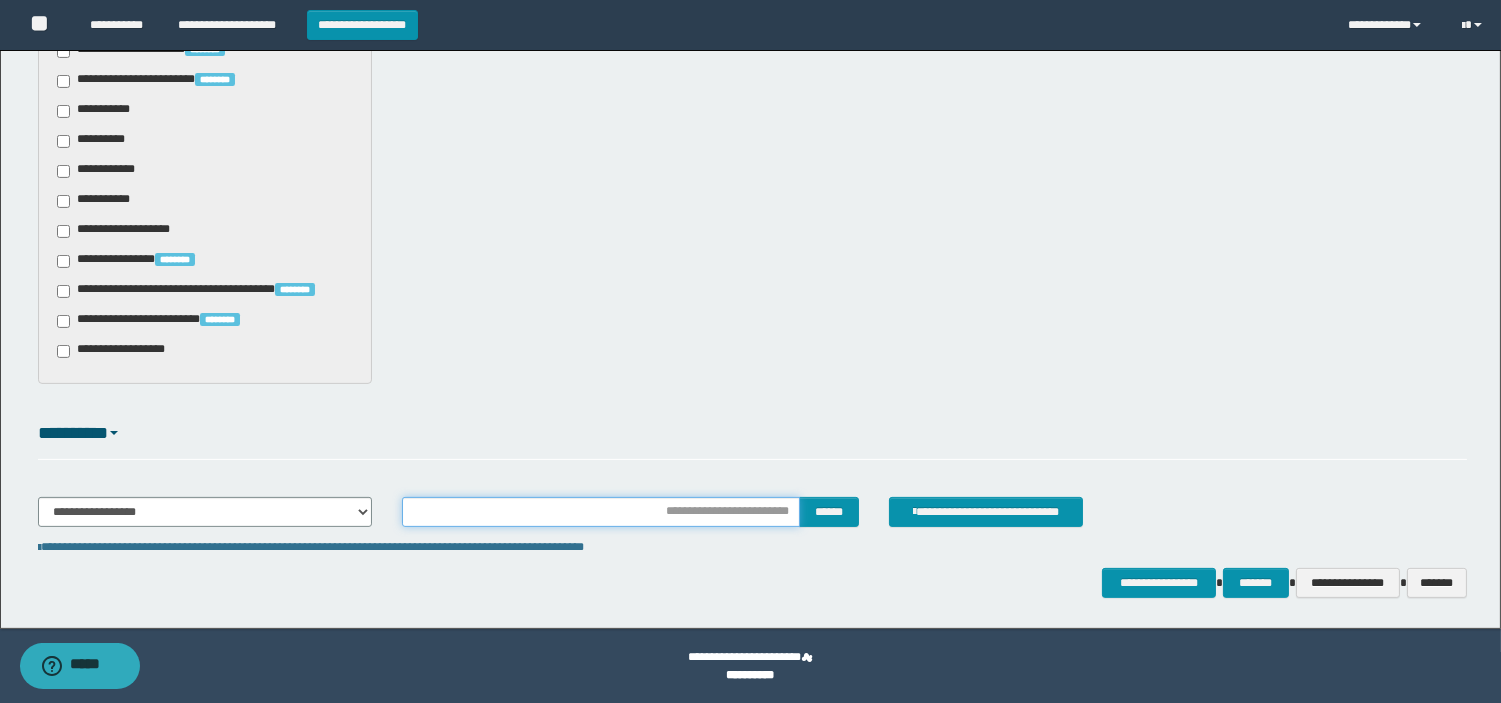 click at bounding box center (601, 512) 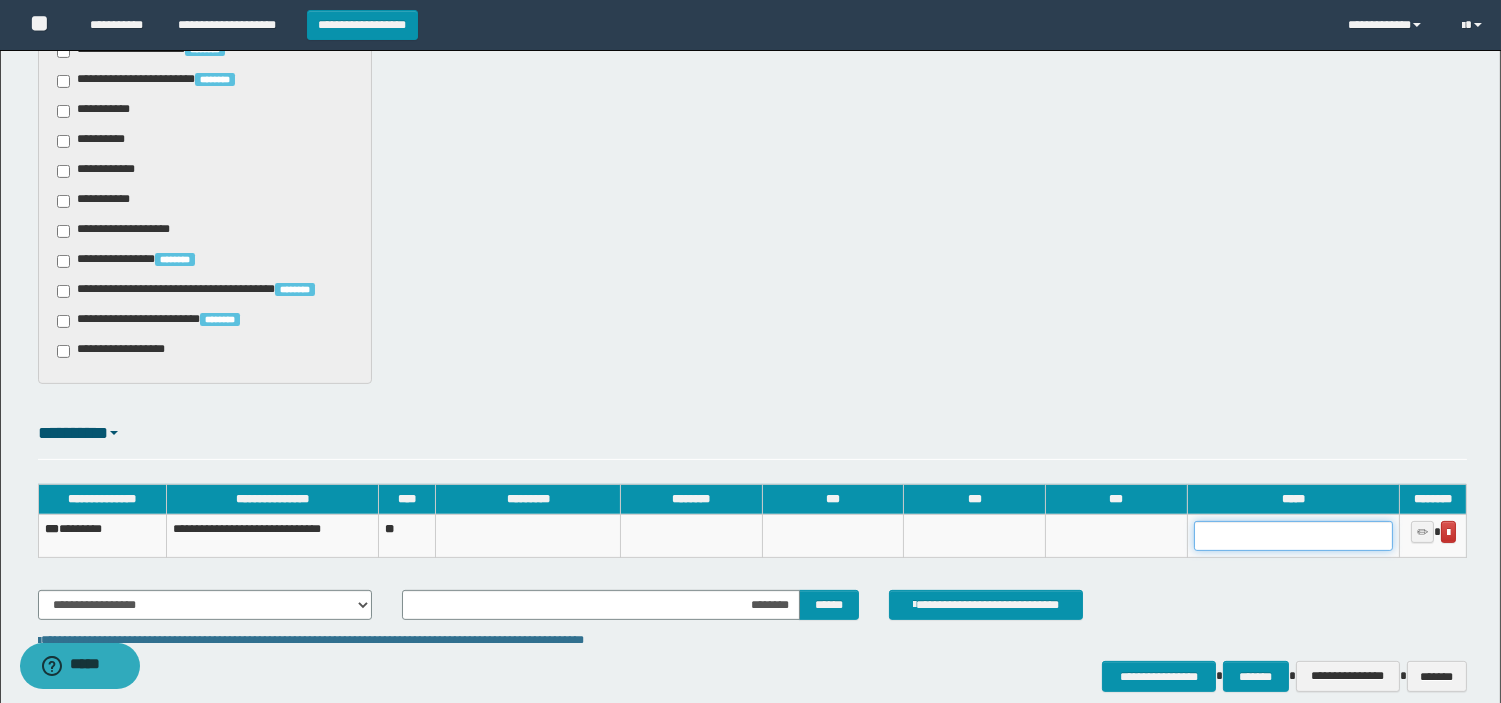 click at bounding box center [1293, 536] 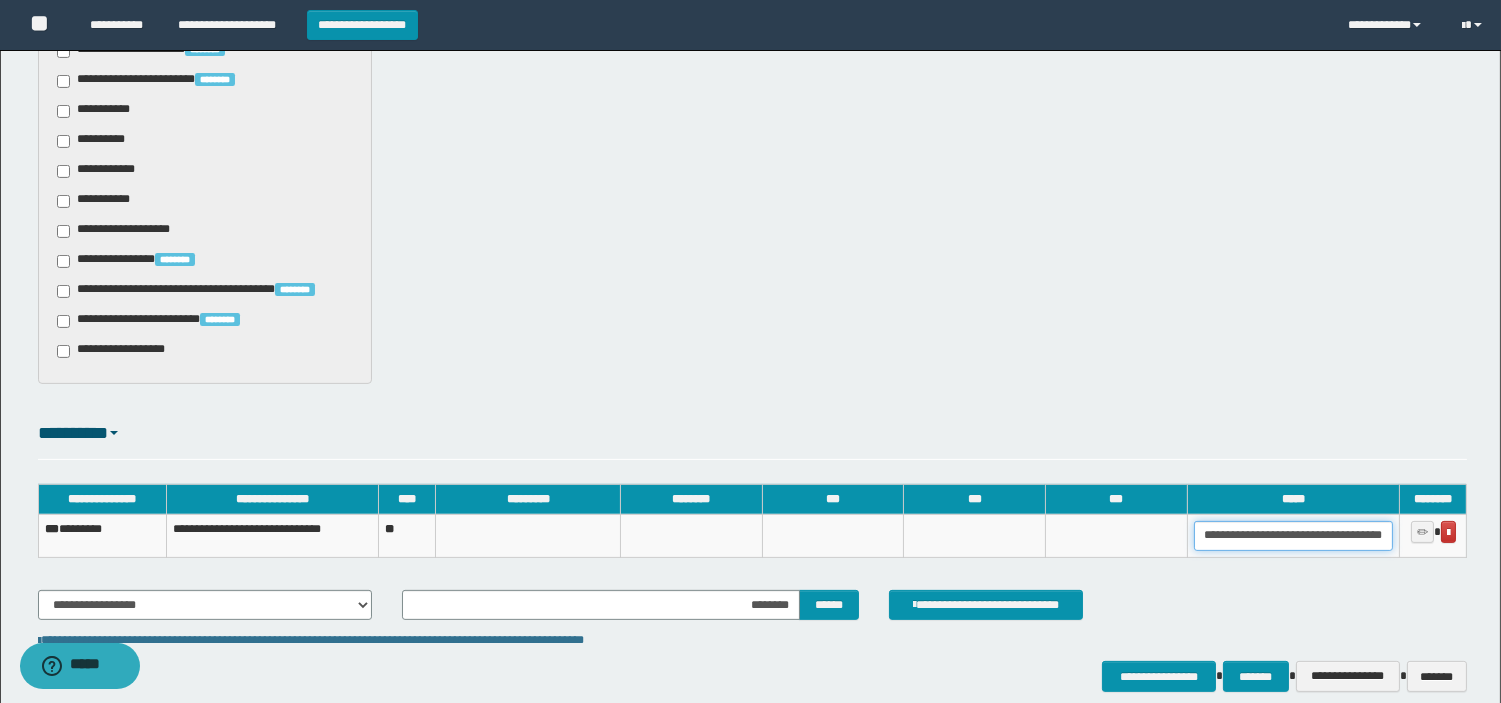 scroll, scrollTop: 0, scrollLeft: 75, axis: horizontal 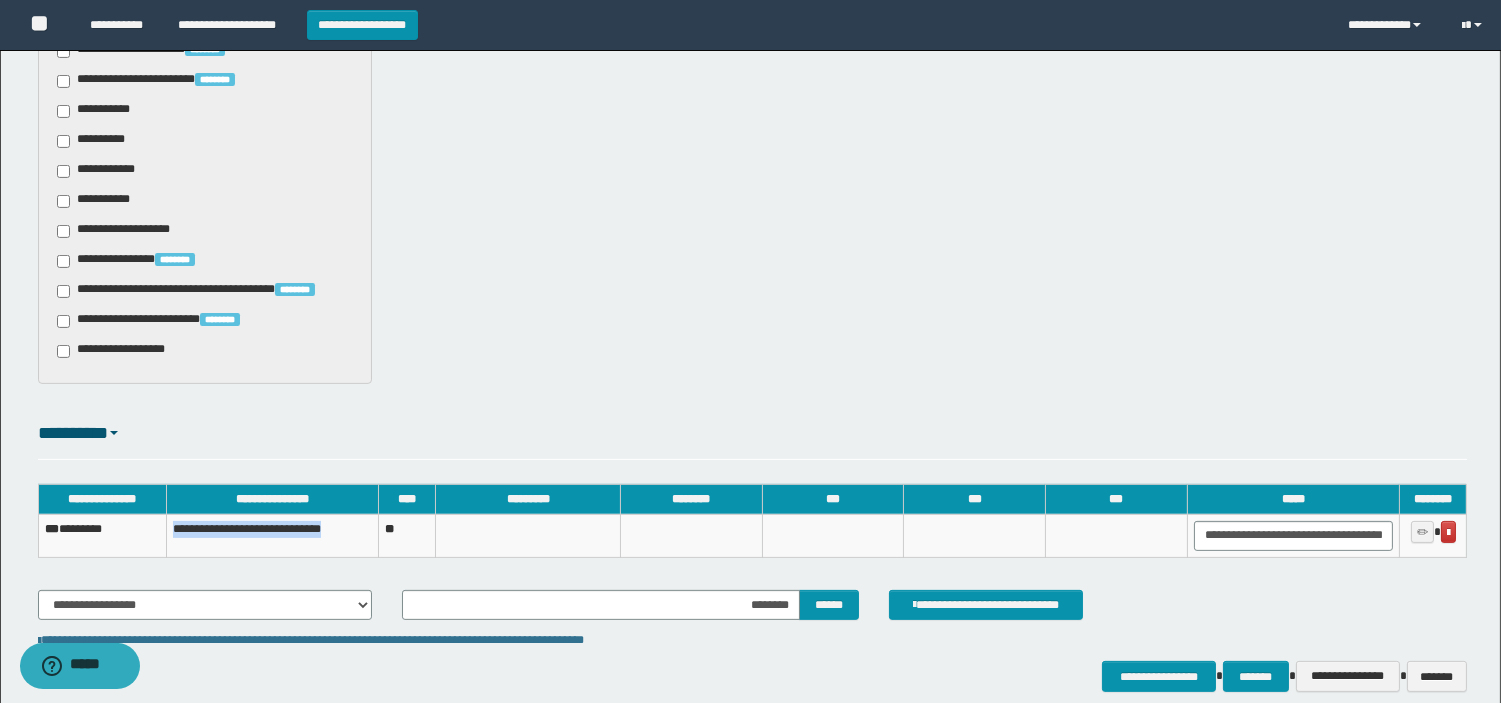 drag, startPoint x: 353, startPoint y: 531, endPoint x: 154, endPoint y: 531, distance: 199 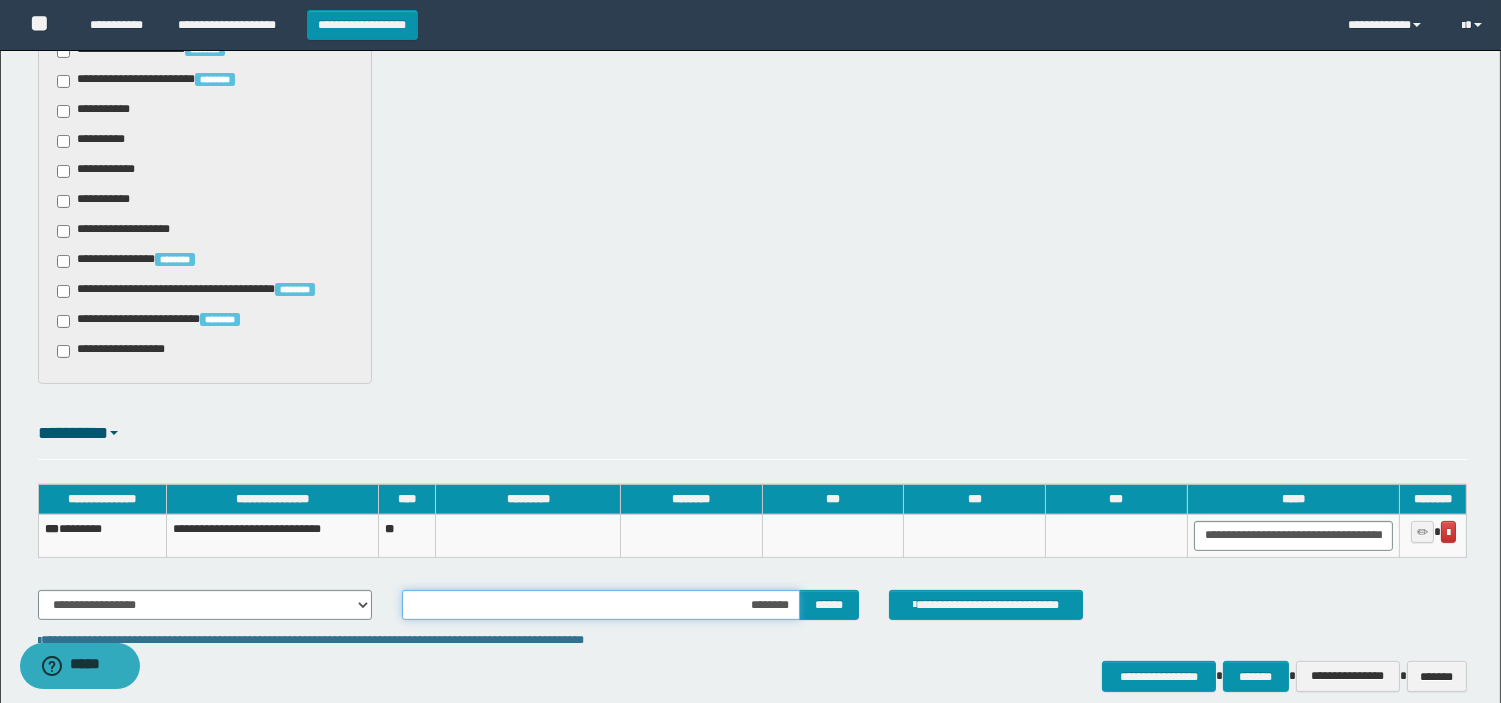 click on "********" at bounding box center (601, 605) 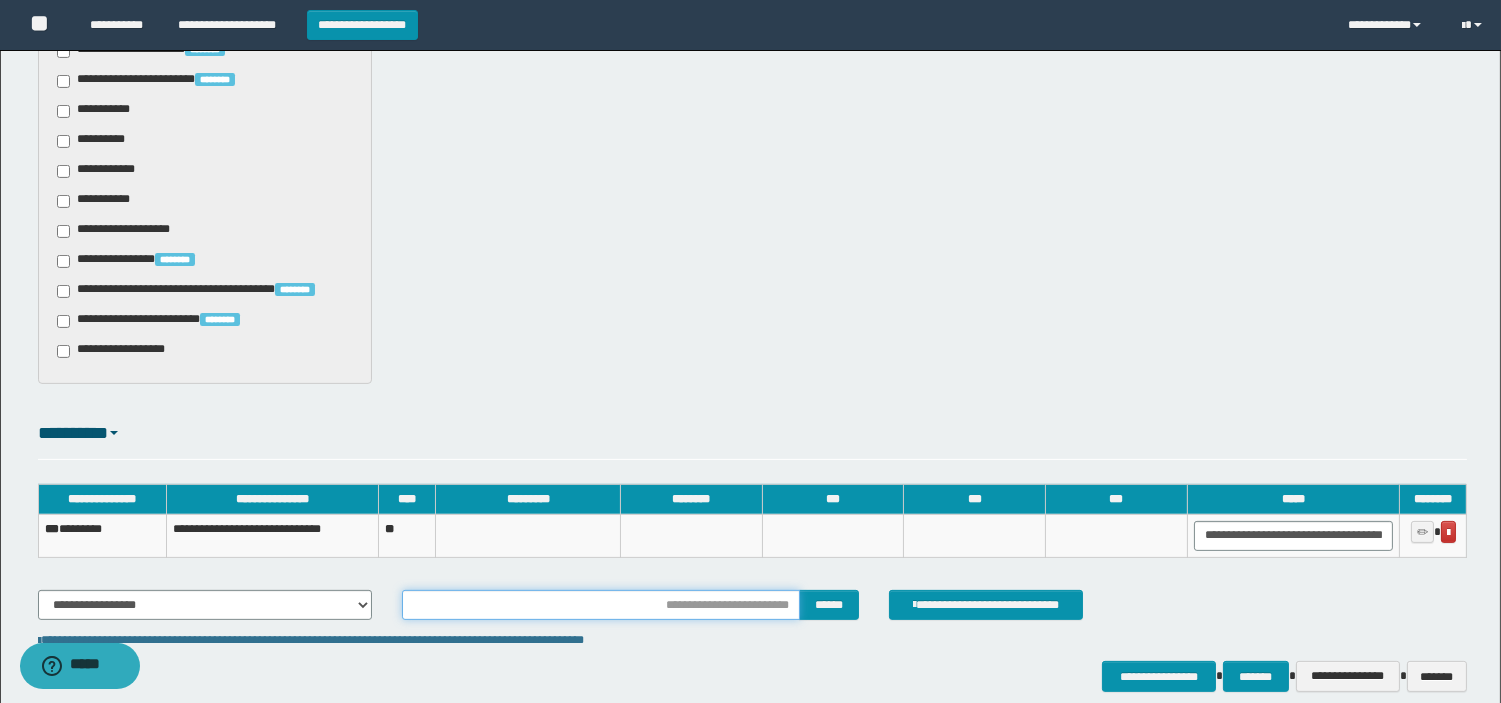 type on "**********" 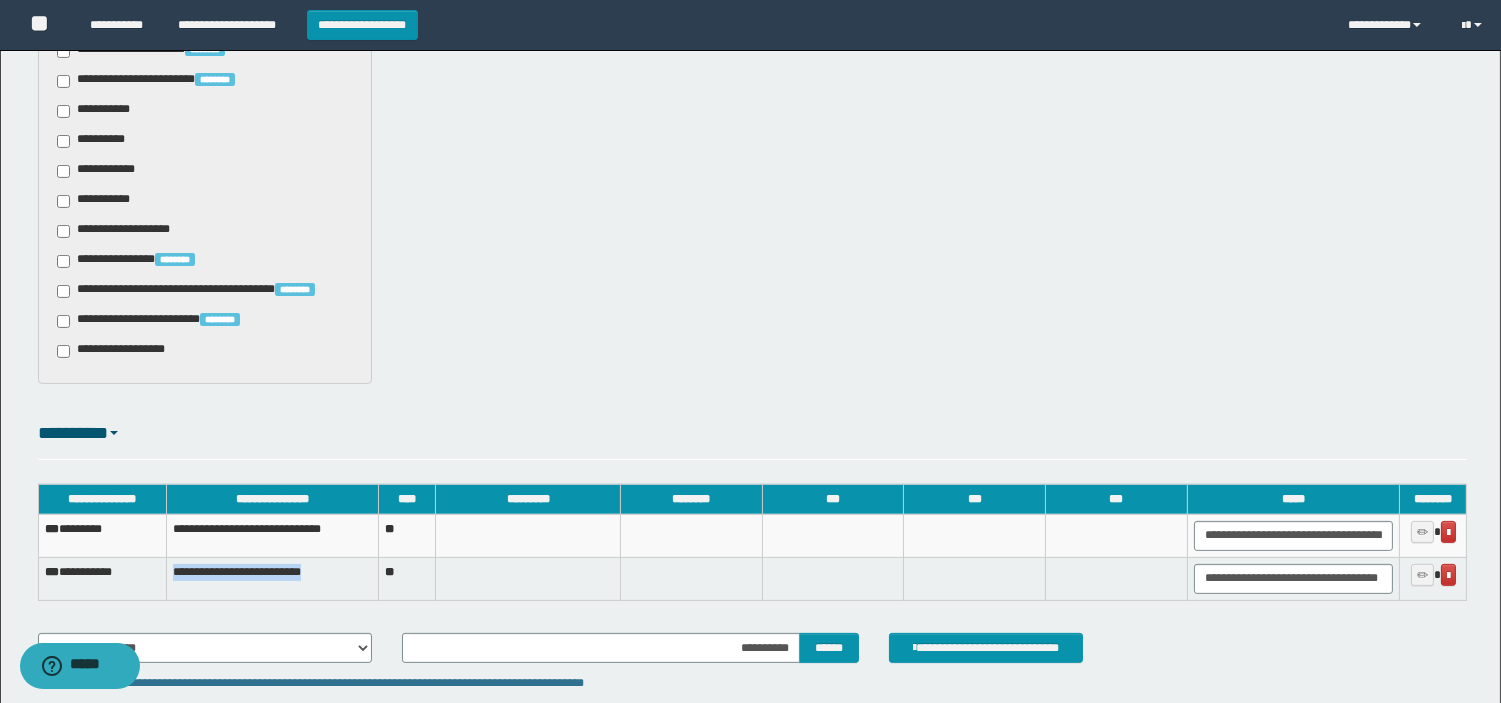 drag, startPoint x: 341, startPoint y: 560, endPoint x: 173, endPoint y: 575, distance: 168.66832 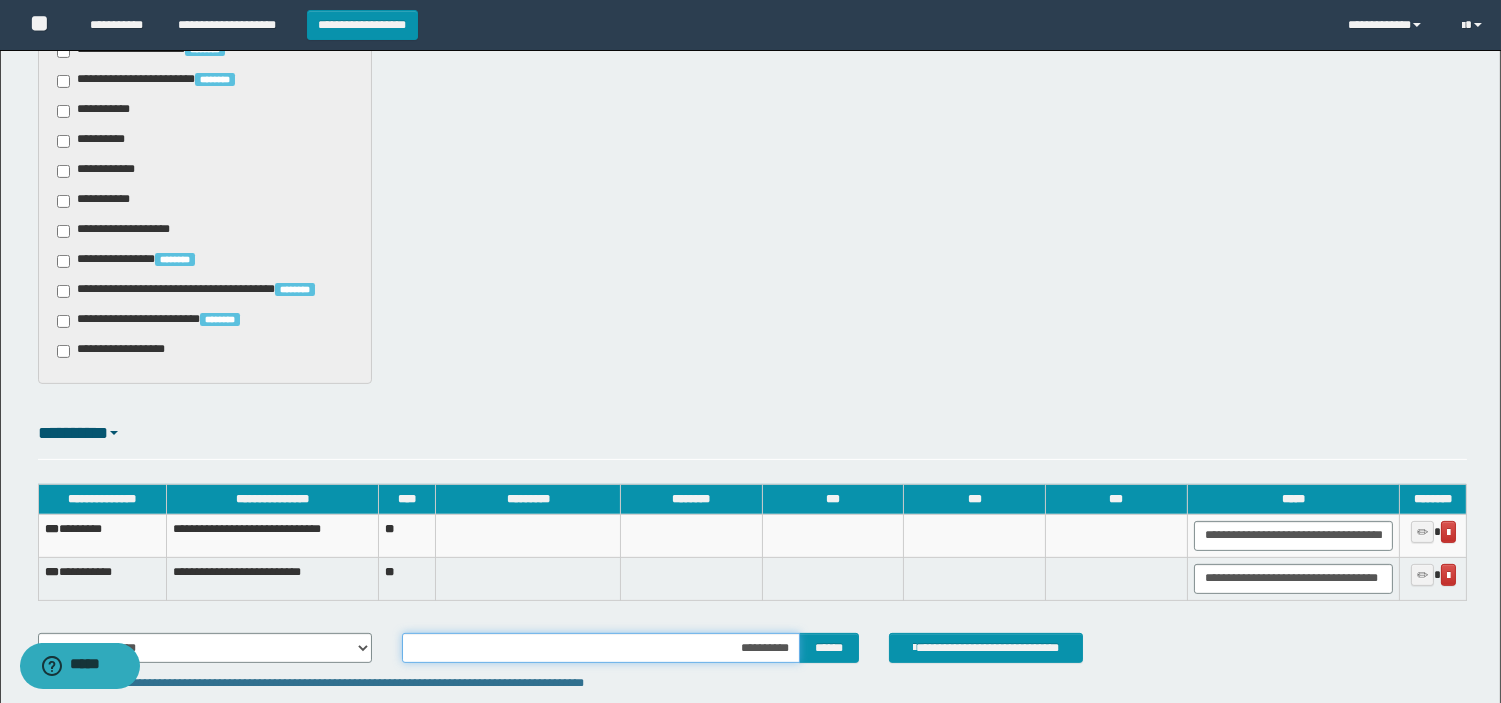 click on "**********" at bounding box center (601, 648) 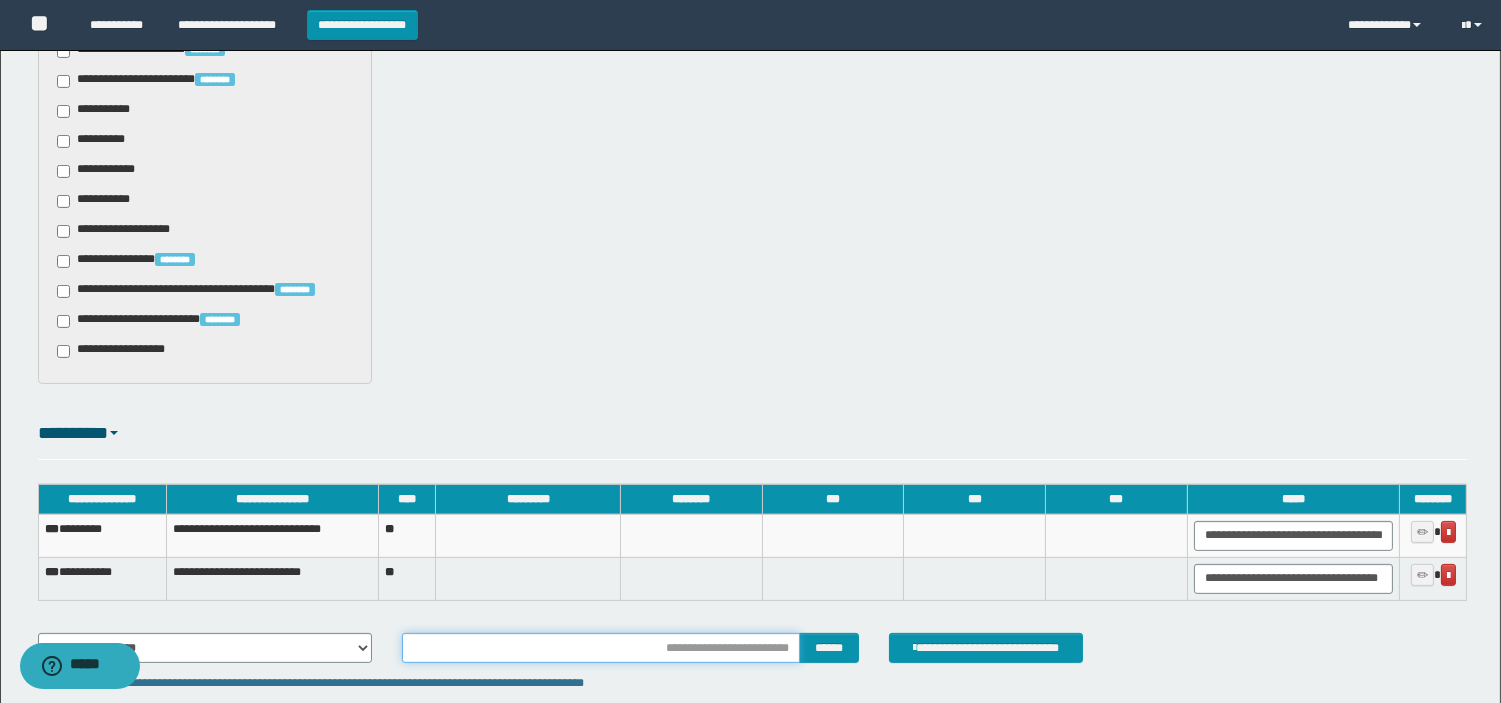 type on "********" 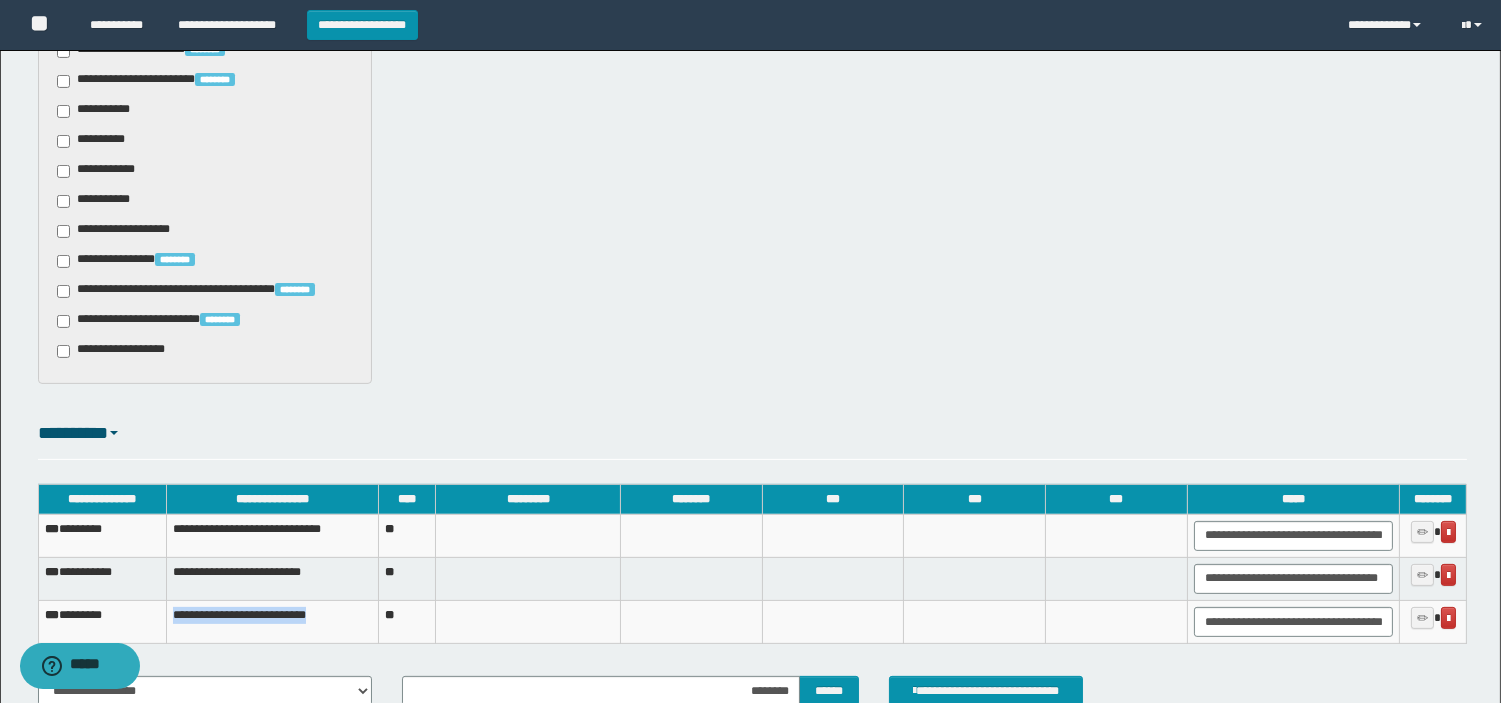 drag, startPoint x: 340, startPoint y: 618, endPoint x: 170, endPoint y: 626, distance: 170.18813 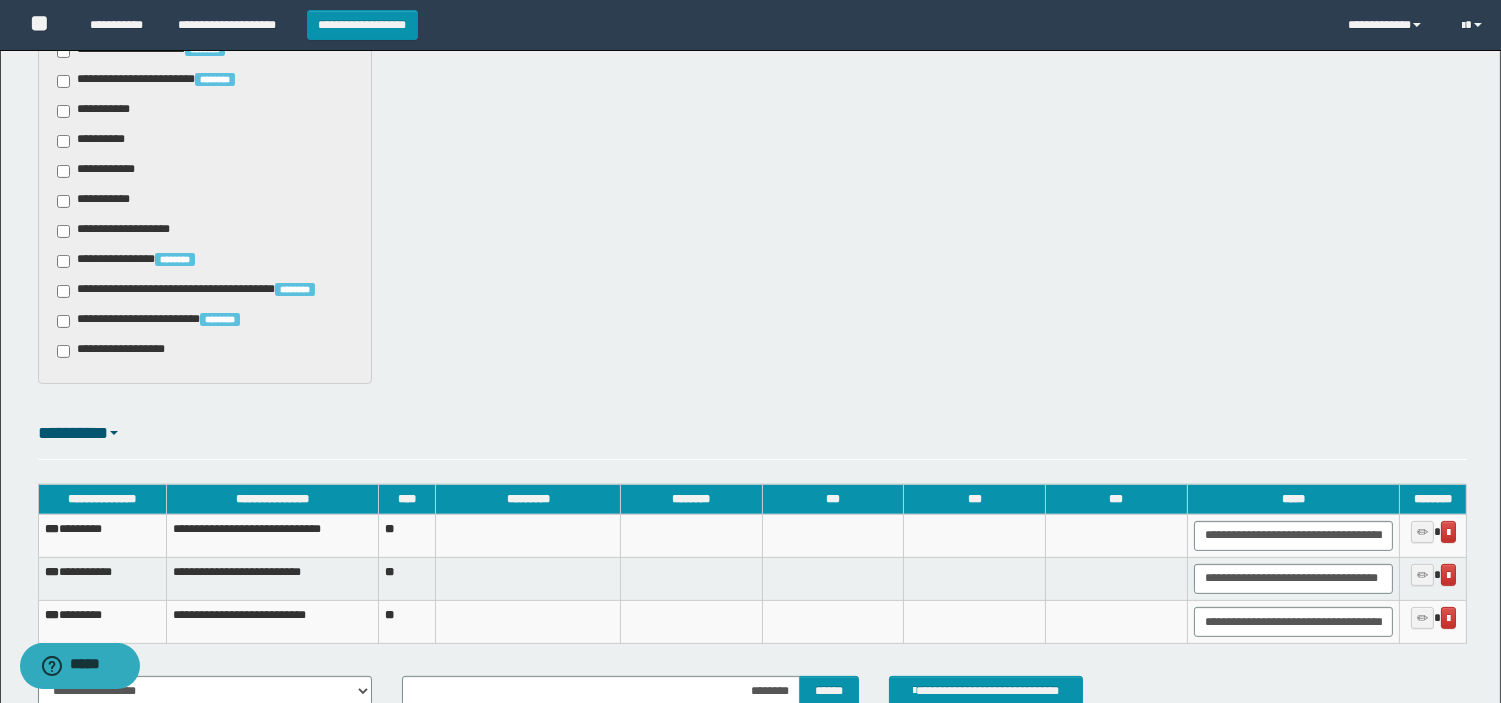 drag, startPoint x: 1497, startPoint y: 551, endPoint x: 1502, endPoint y: 590, distance: 39.319206 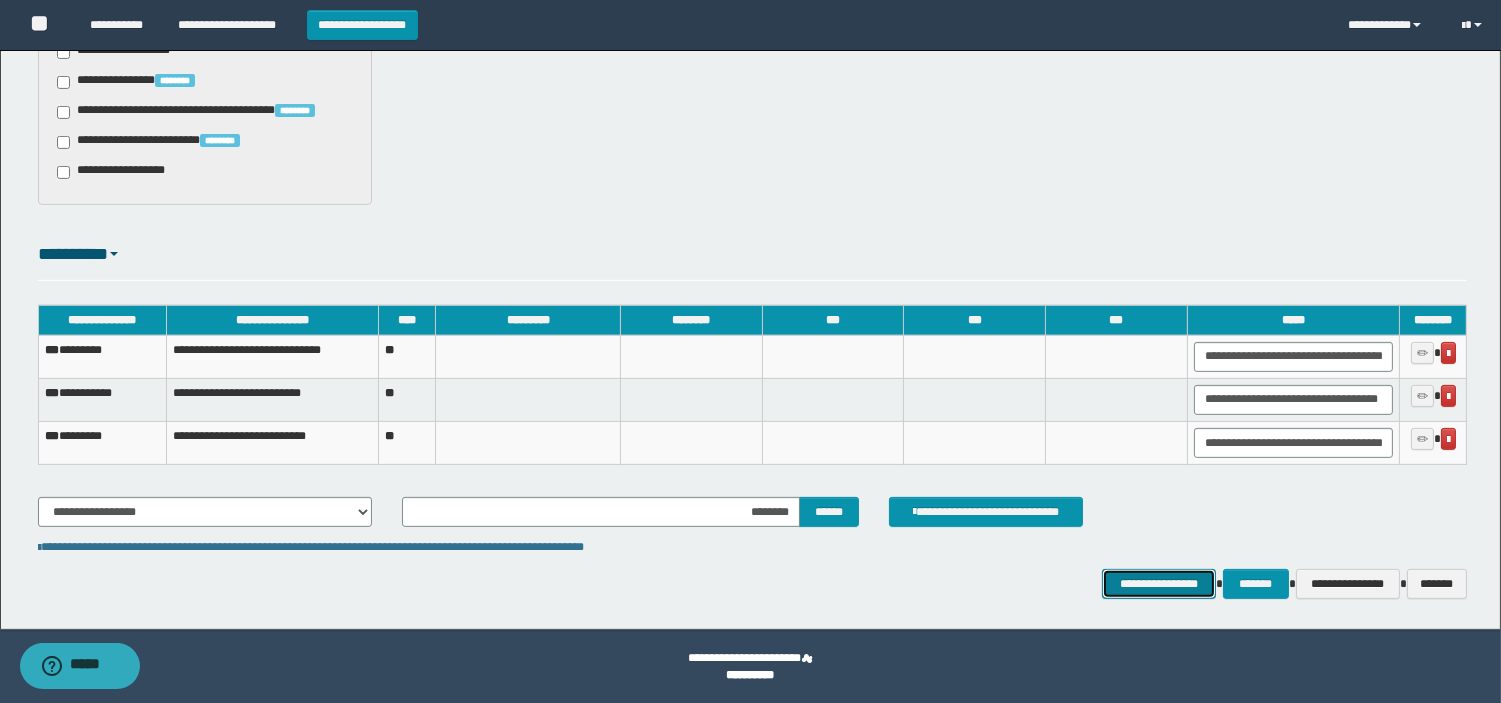 click on "**********" at bounding box center [1159, 584] 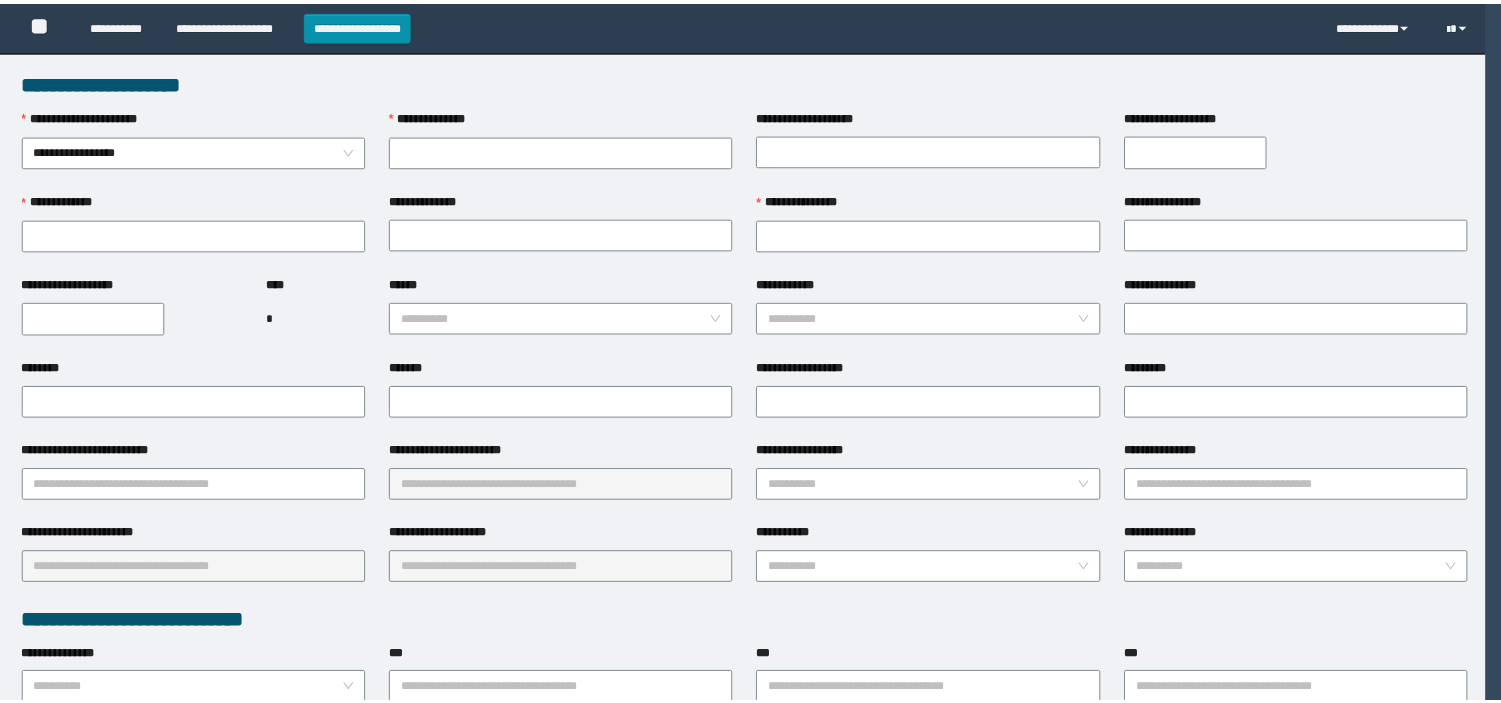 scroll, scrollTop: 0, scrollLeft: 0, axis: both 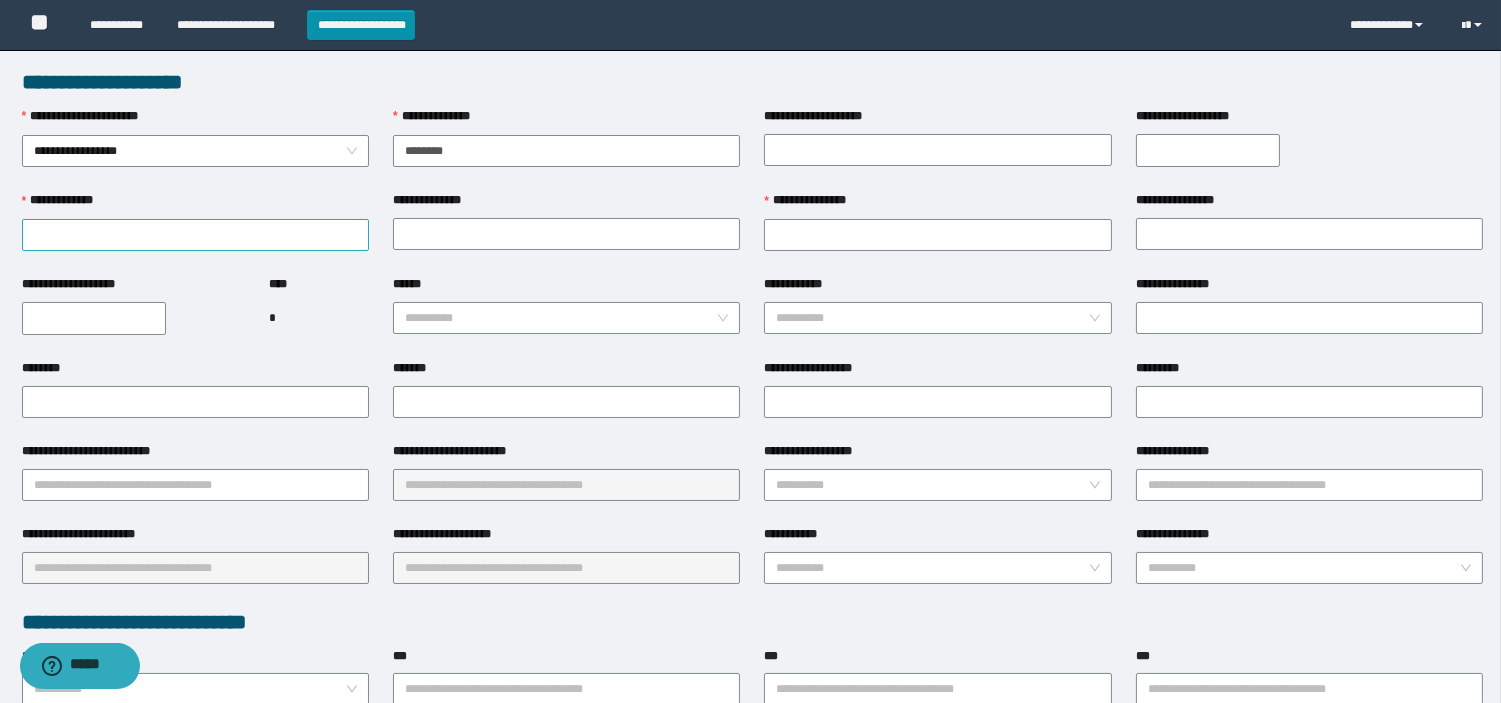 type on "********" 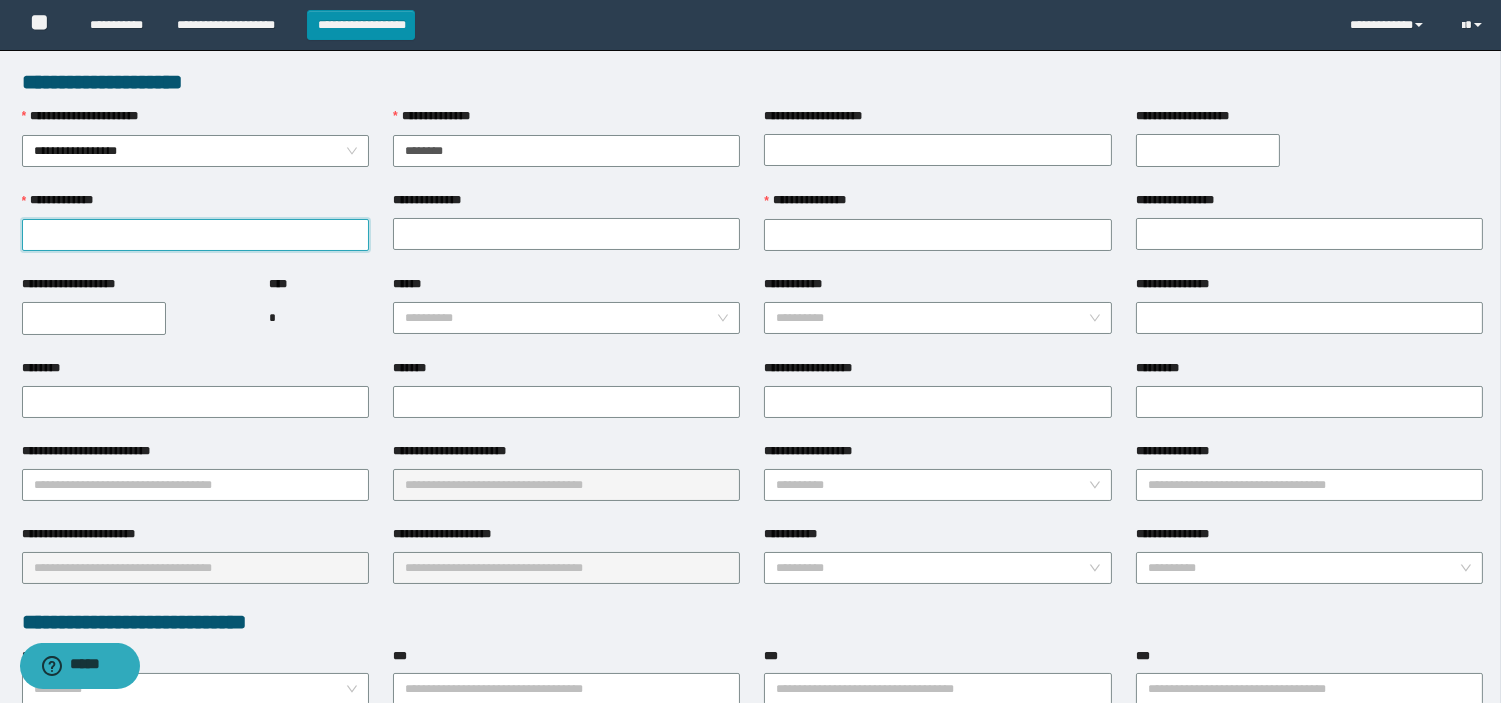 click on "**********" at bounding box center [195, 235] 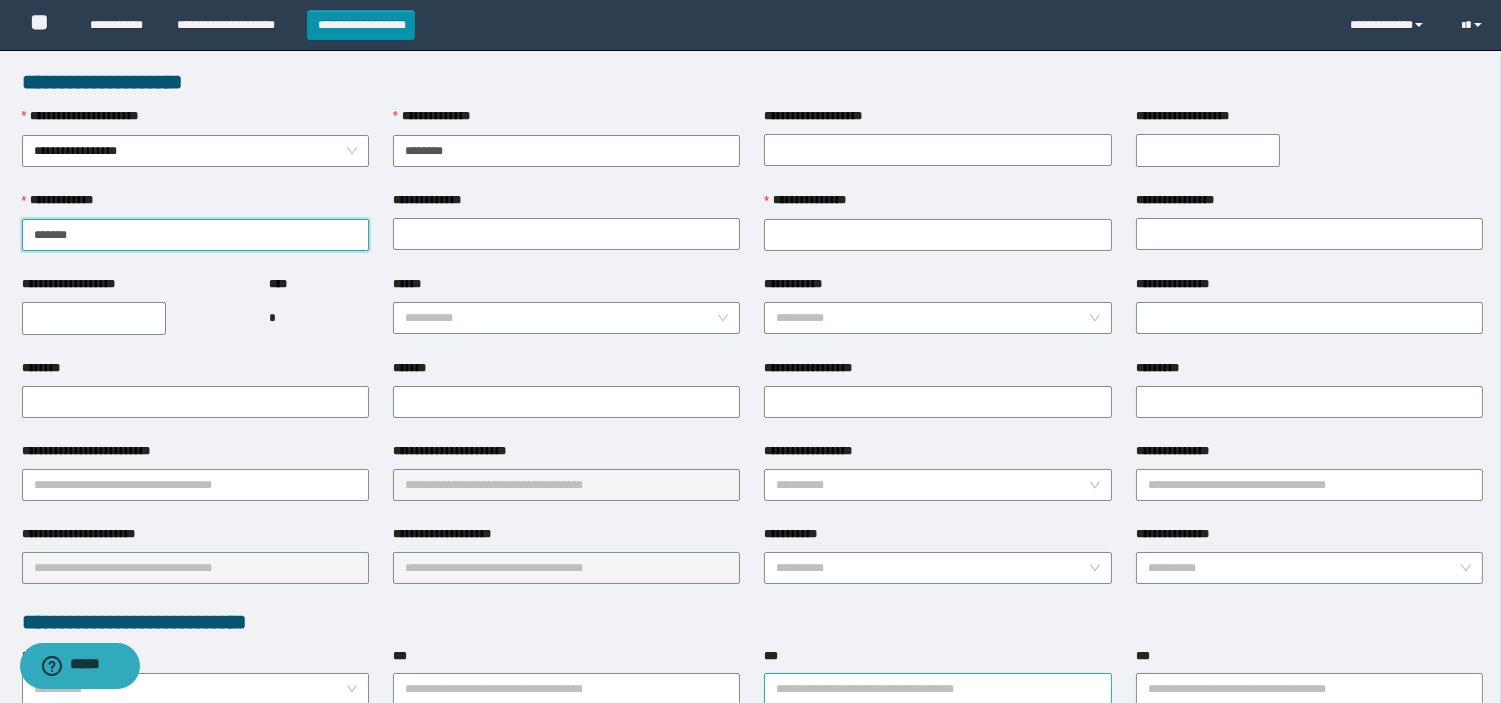 type on "******" 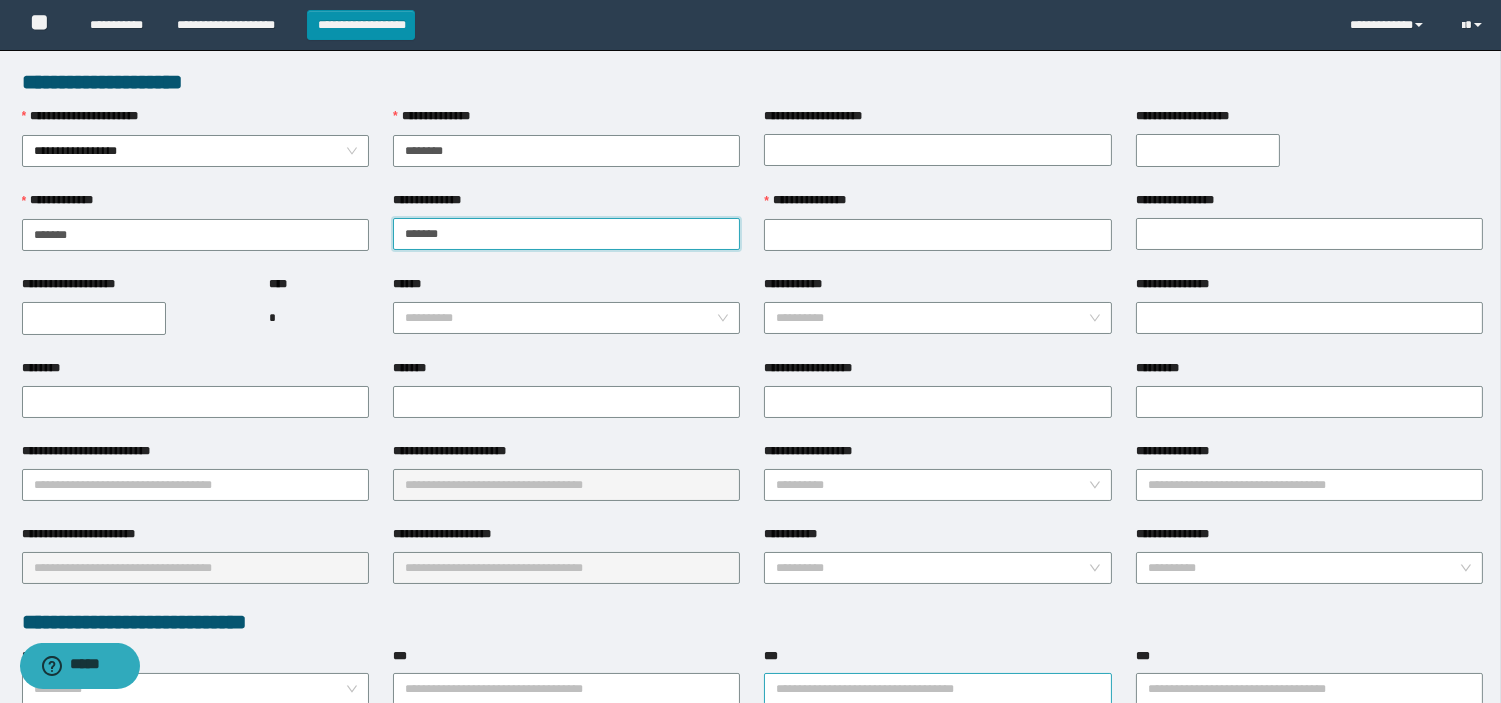 type on "*******" 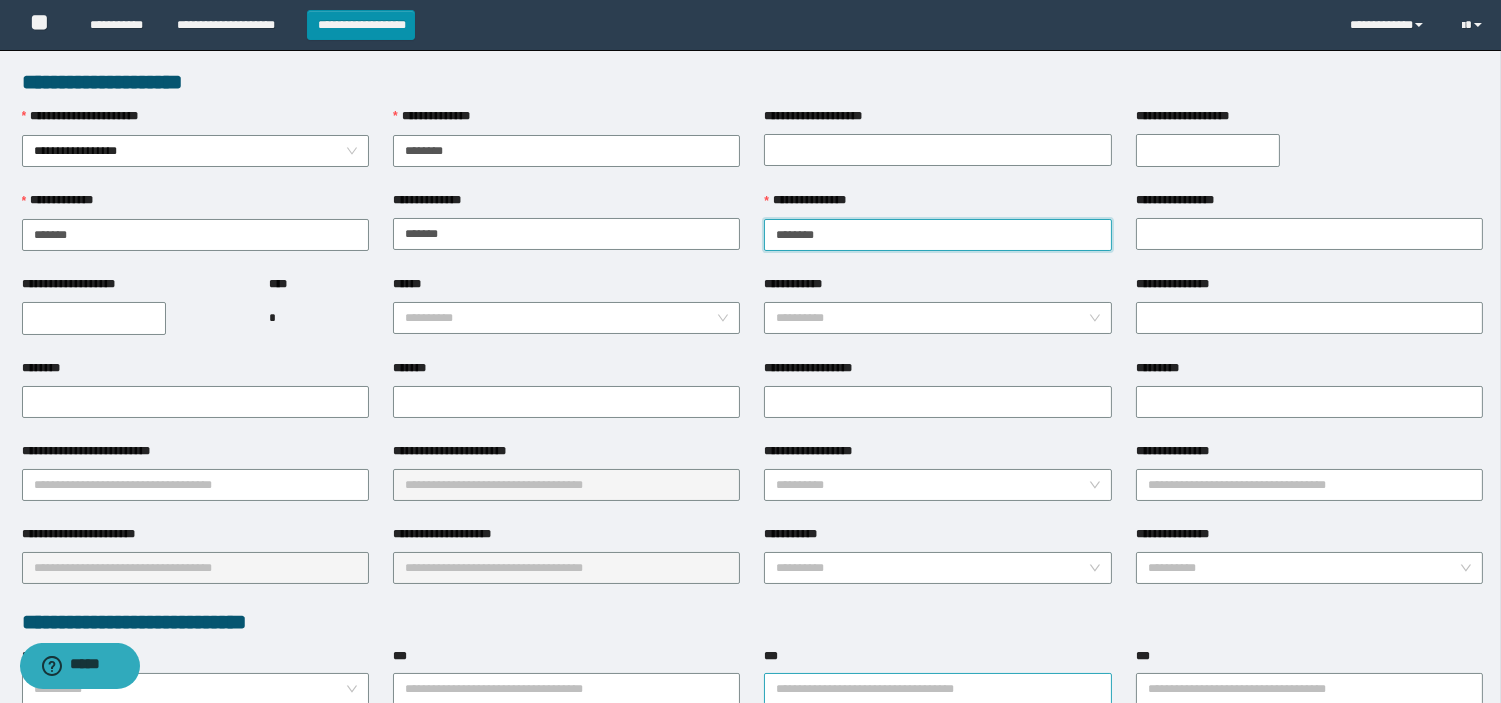 type on "********" 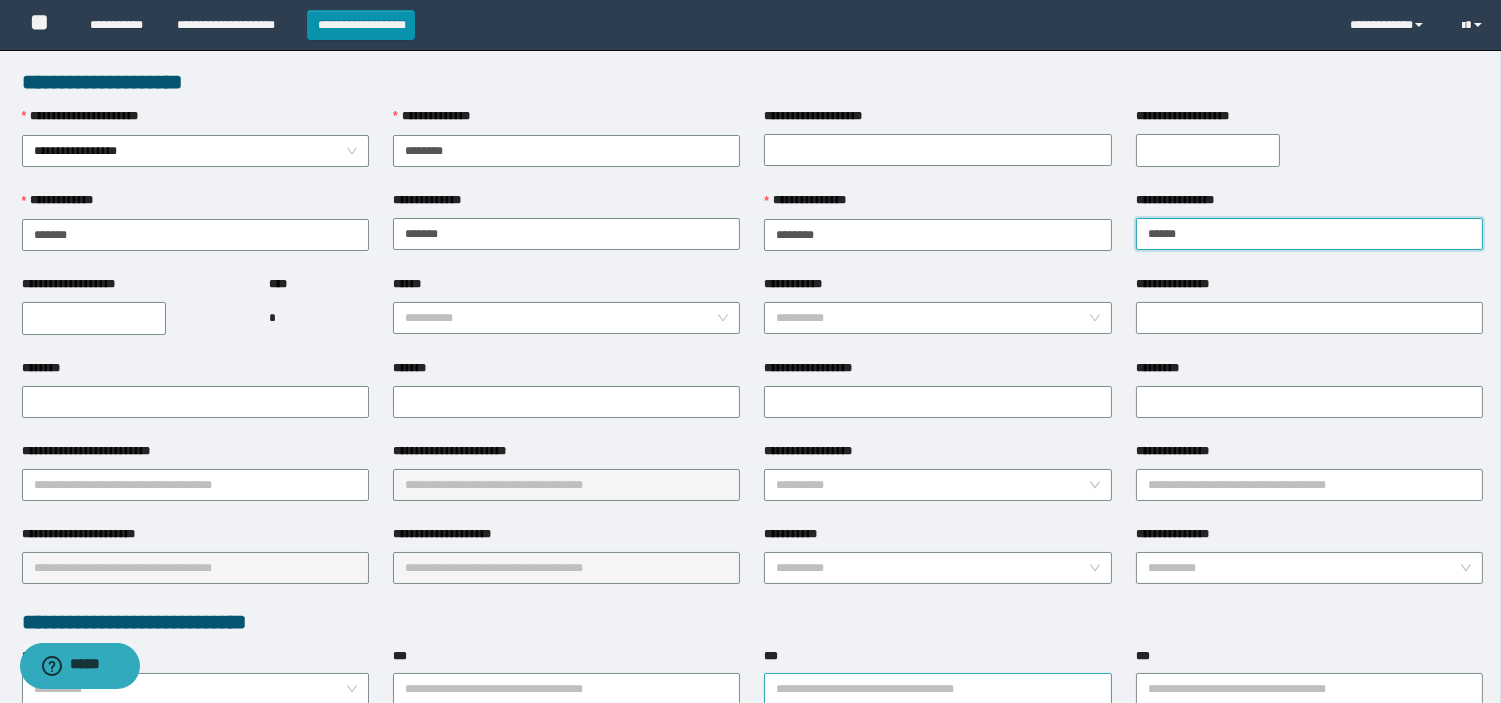 type on "******" 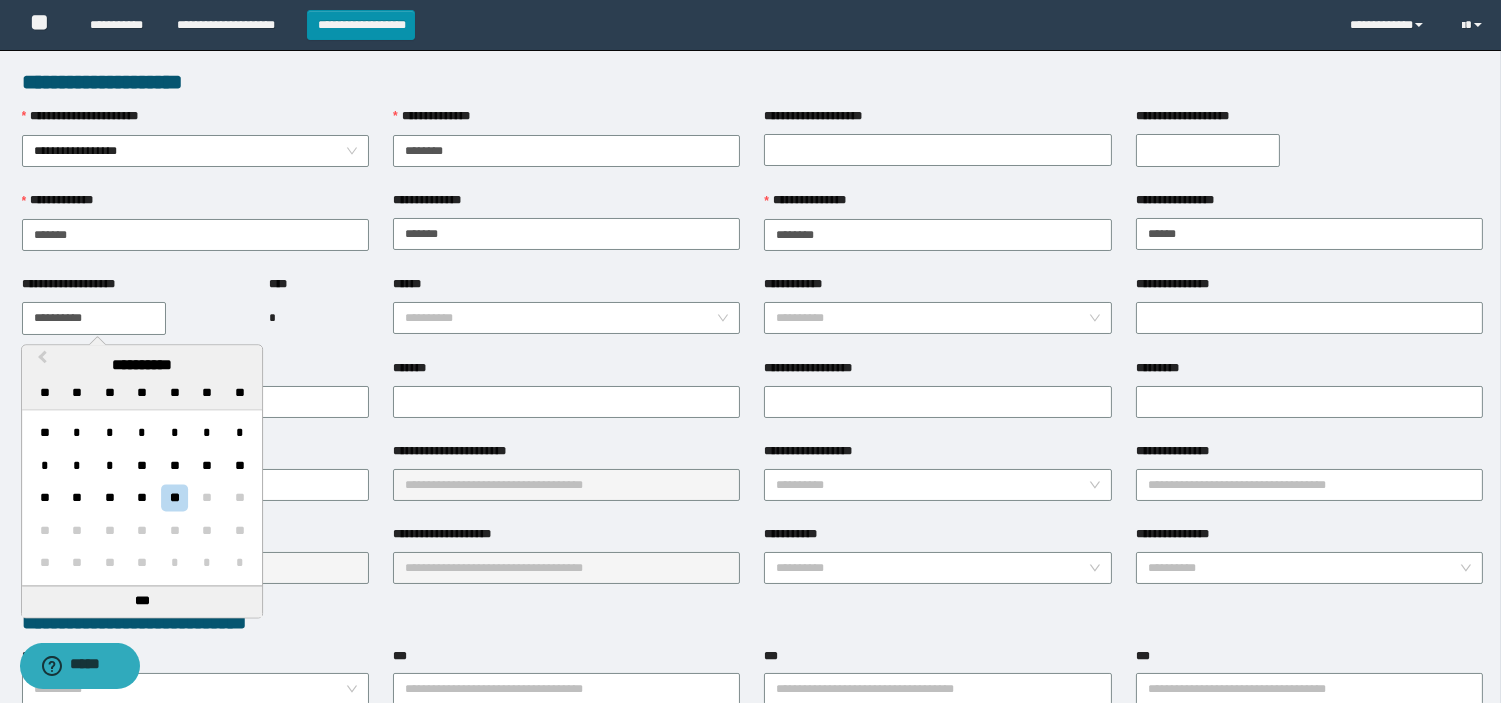 click on "**********" at bounding box center (750, 517) 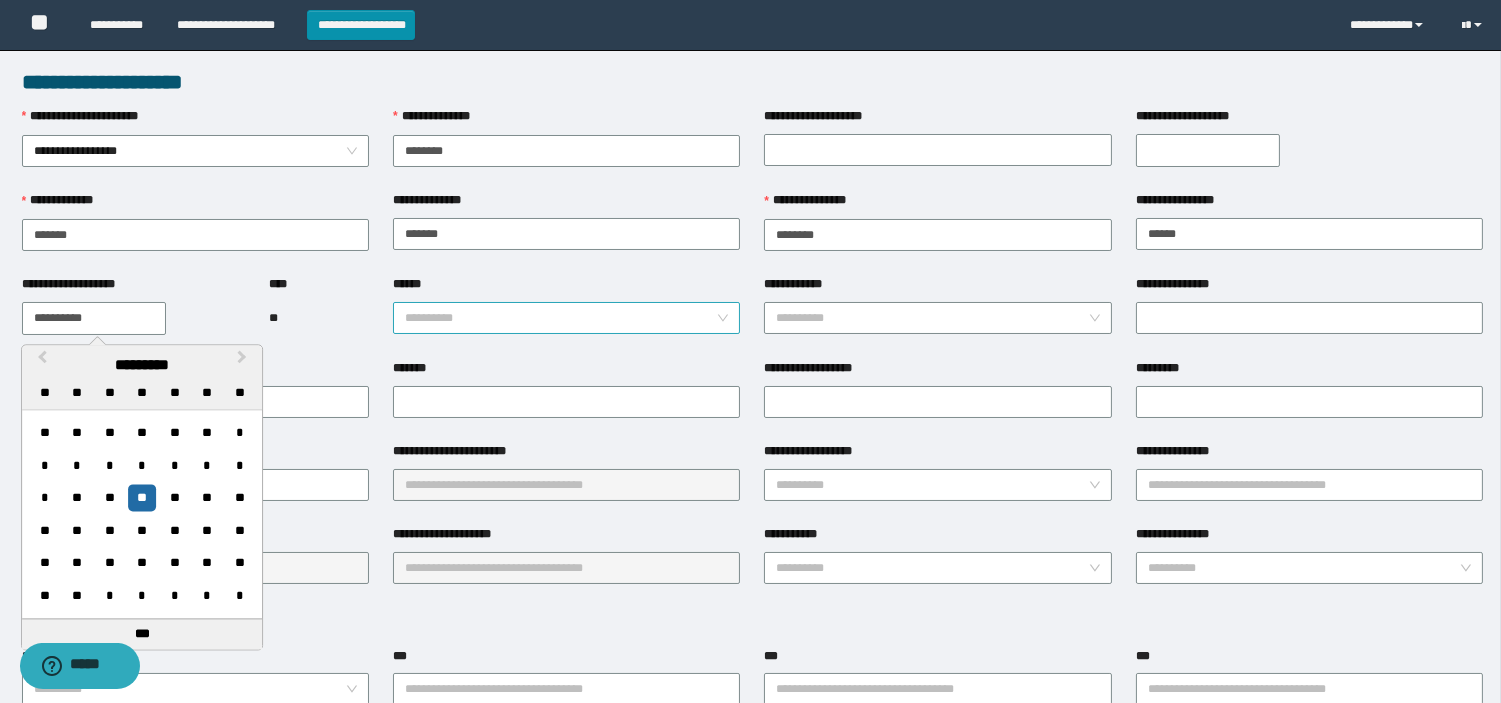type on "**********" 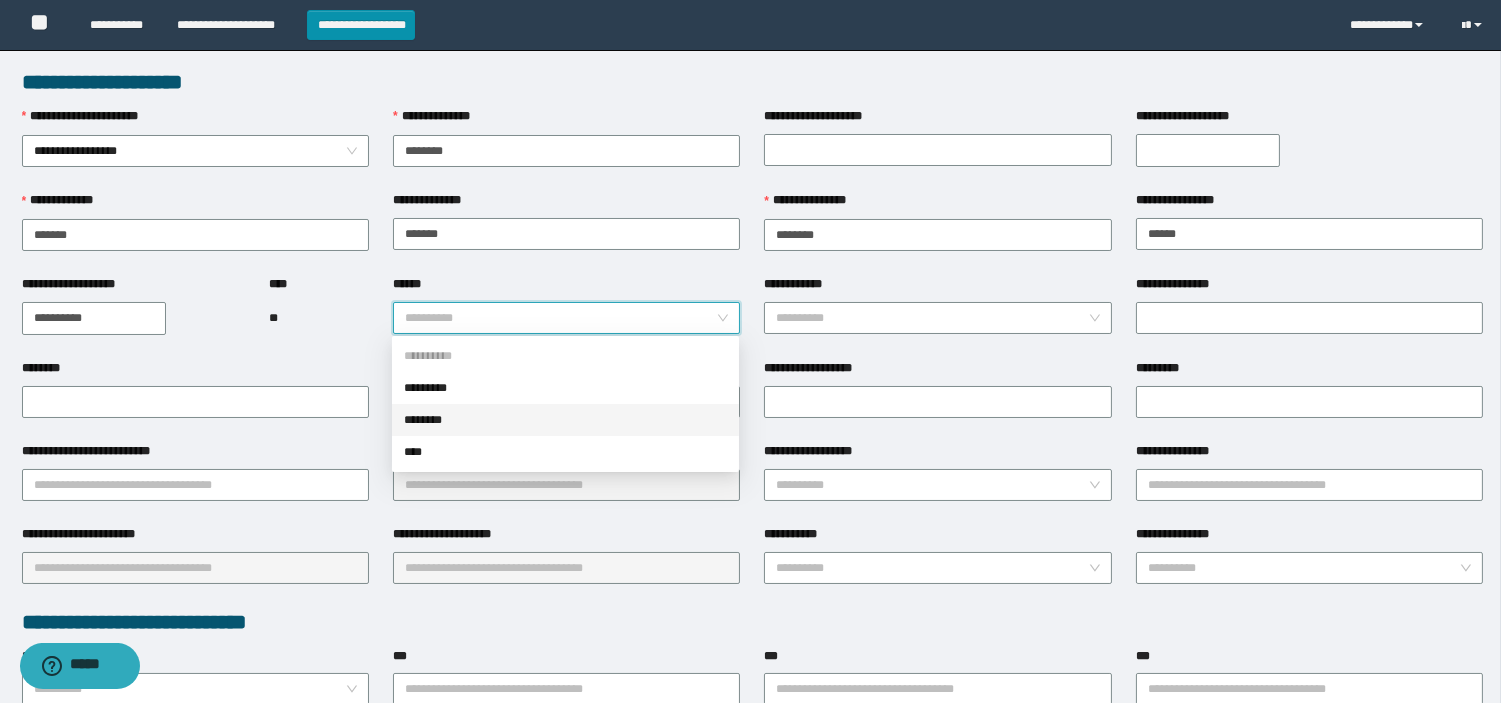 click on "********" at bounding box center [565, 420] 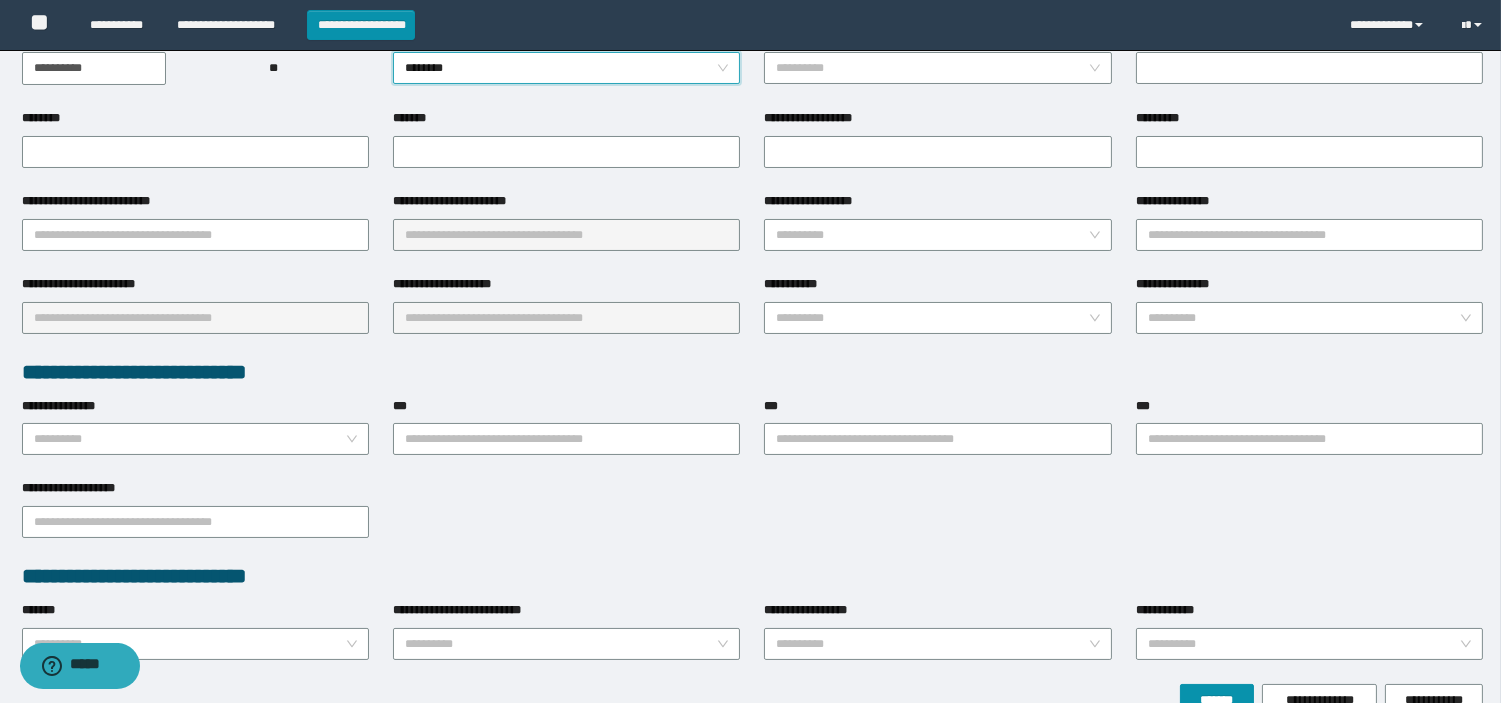 scroll, scrollTop: 266, scrollLeft: 0, axis: vertical 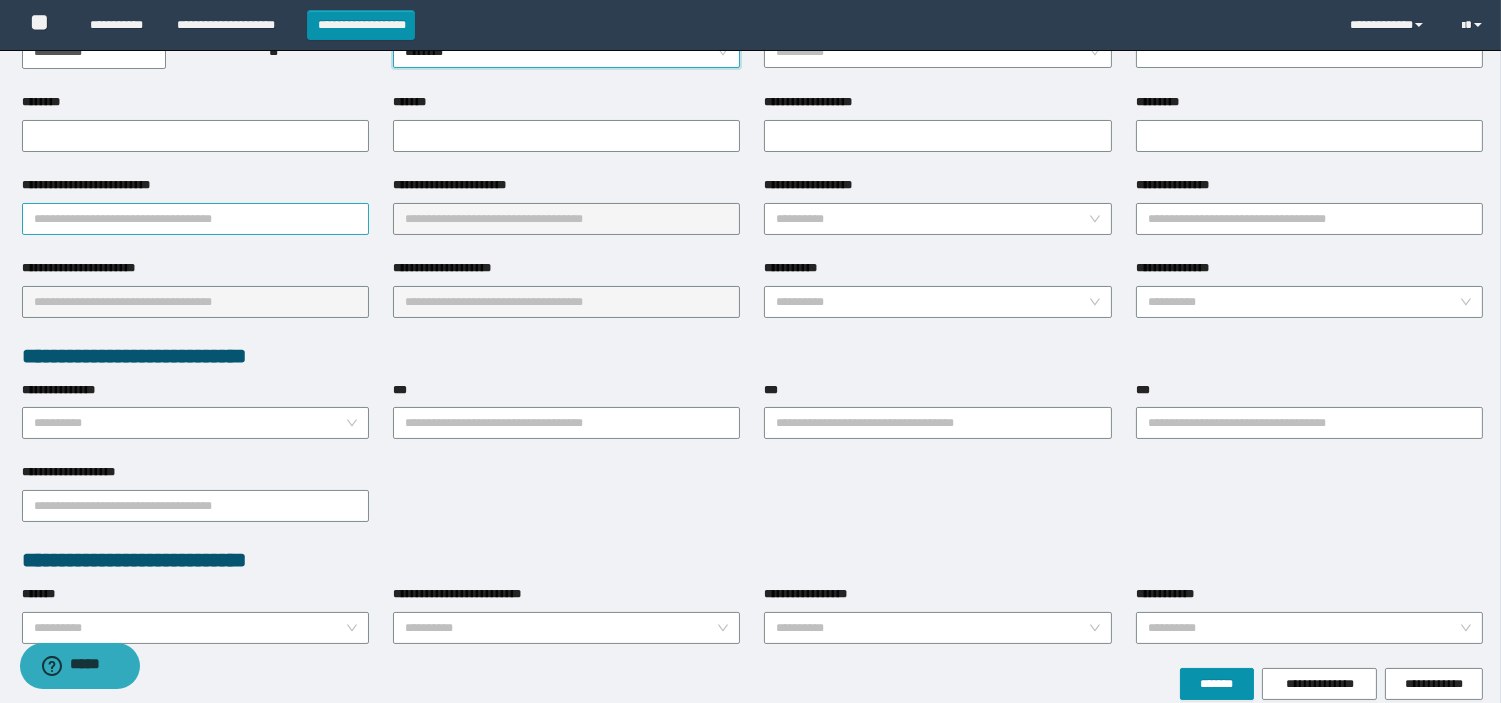 click on "**********" at bounding box center (195, 219) 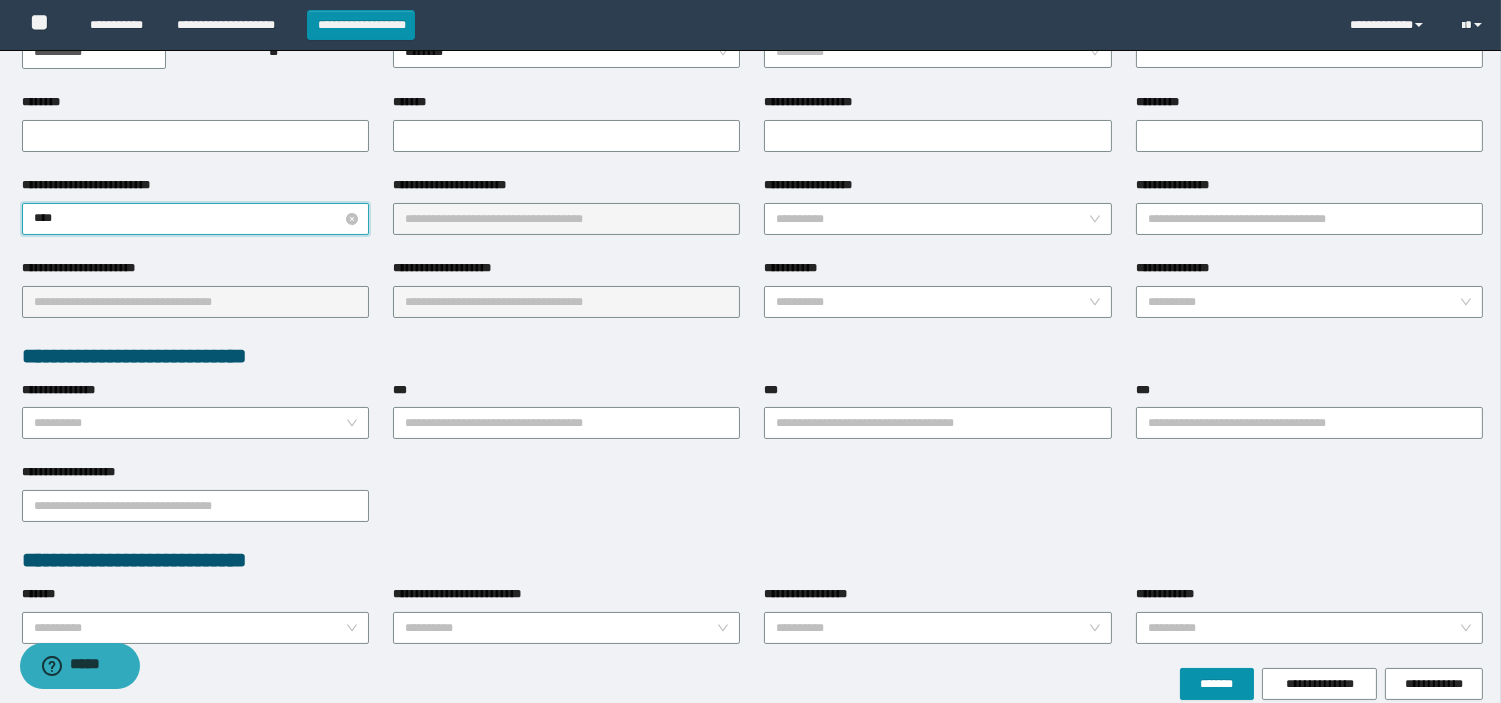 type on "*****" 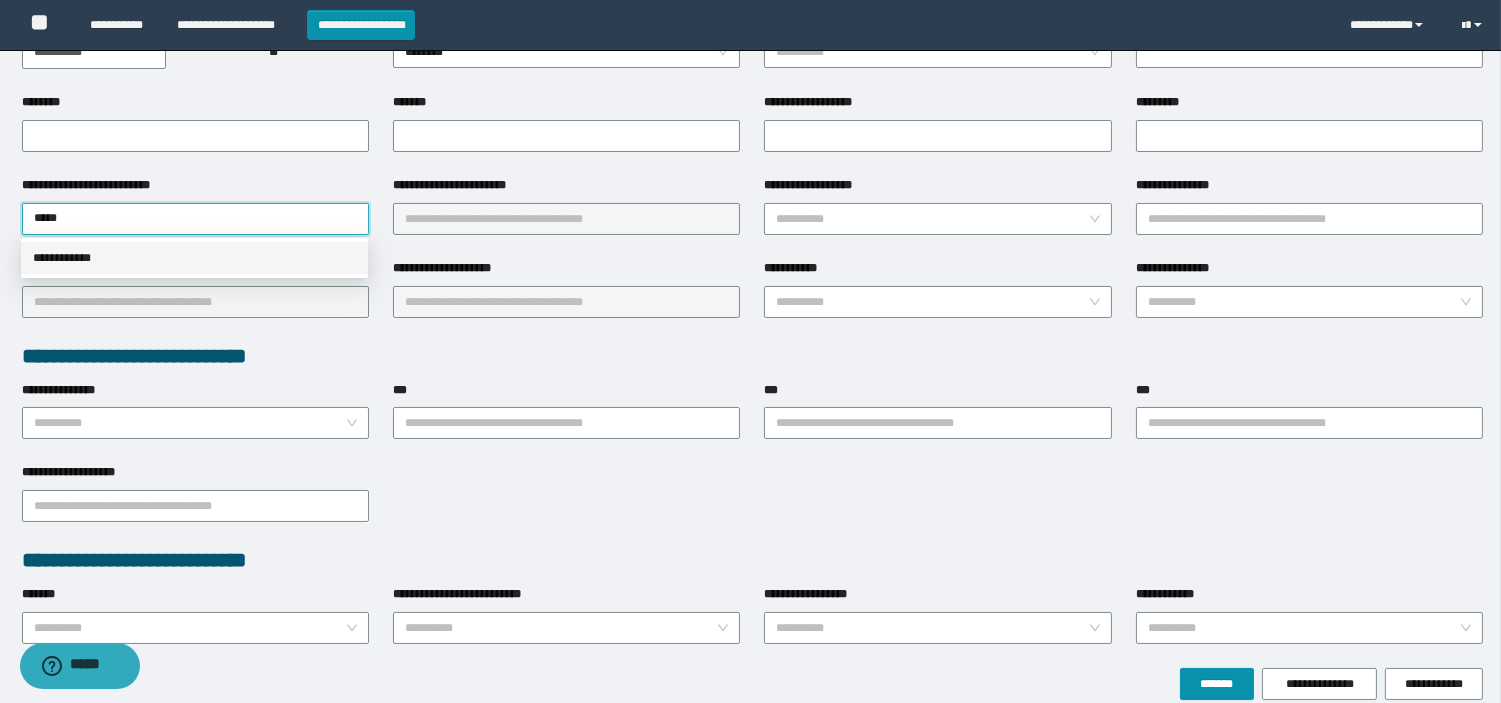 click on "**********" at bounding box center (194, 258) 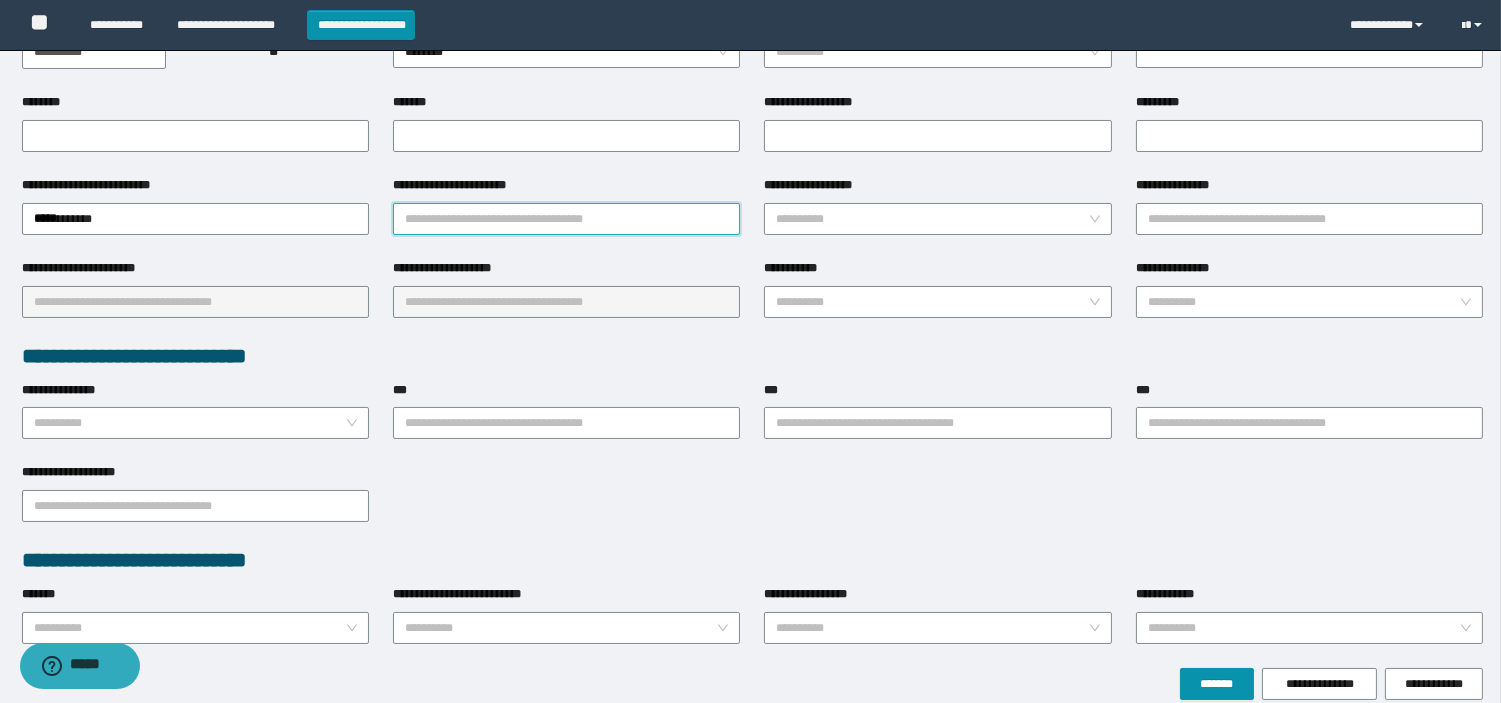 click on "**********" at bounding box center [566, 219] 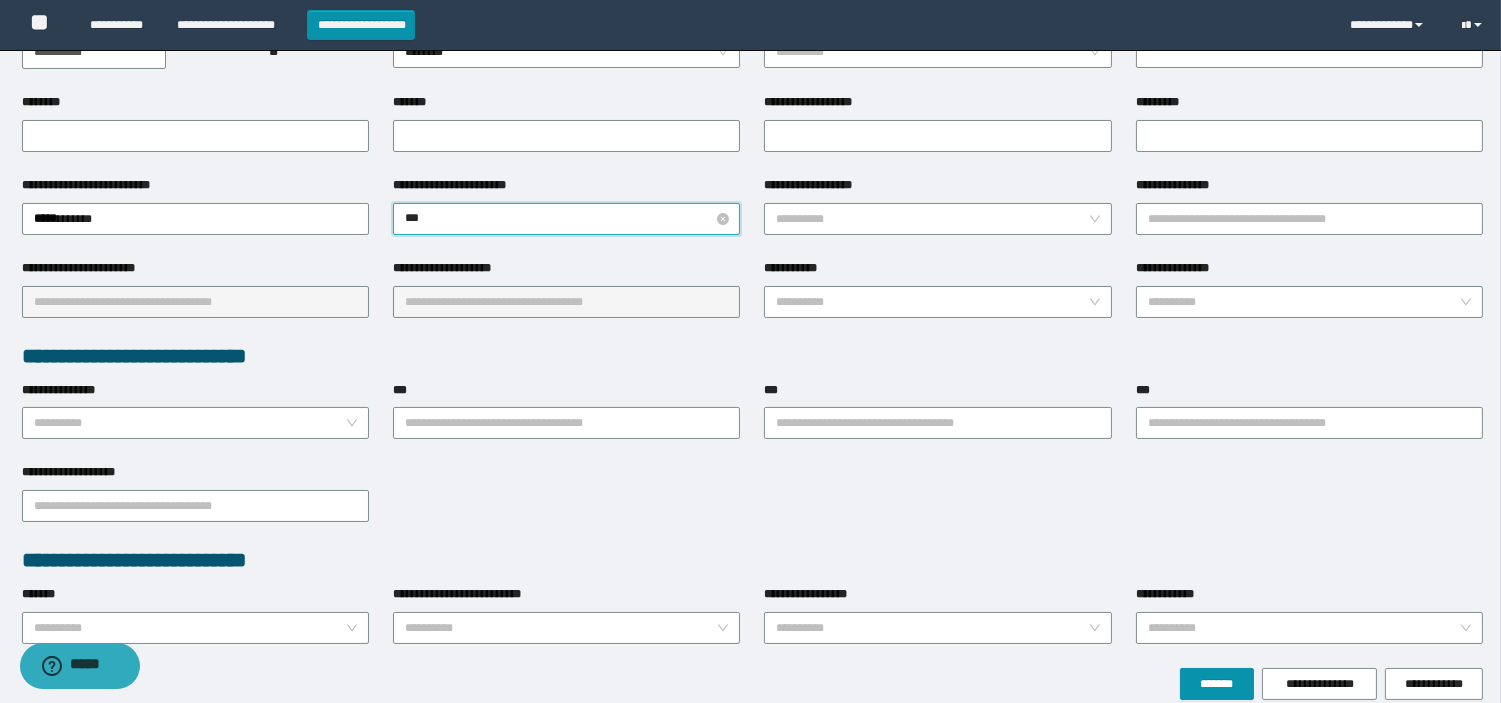 type on "****" 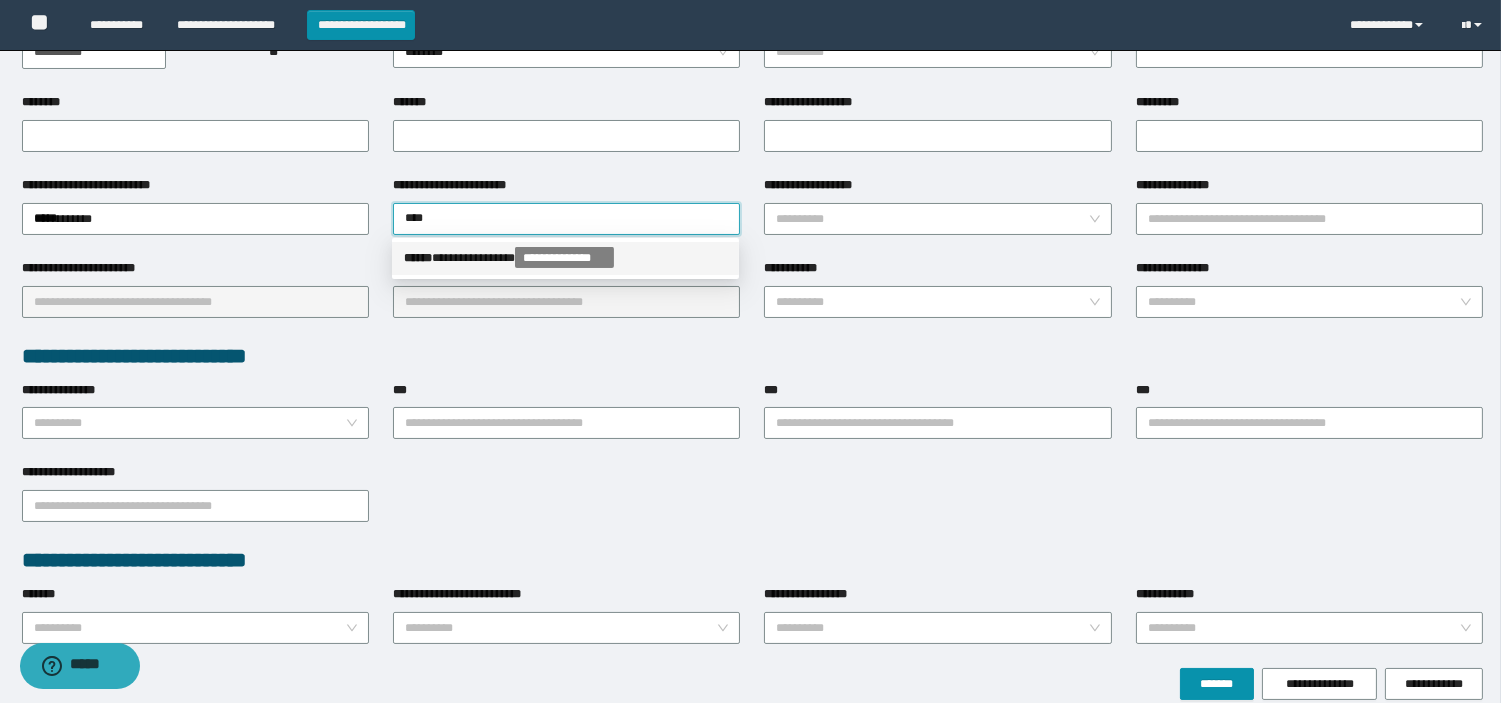 click on "**********" at bounding box center (565, 258) 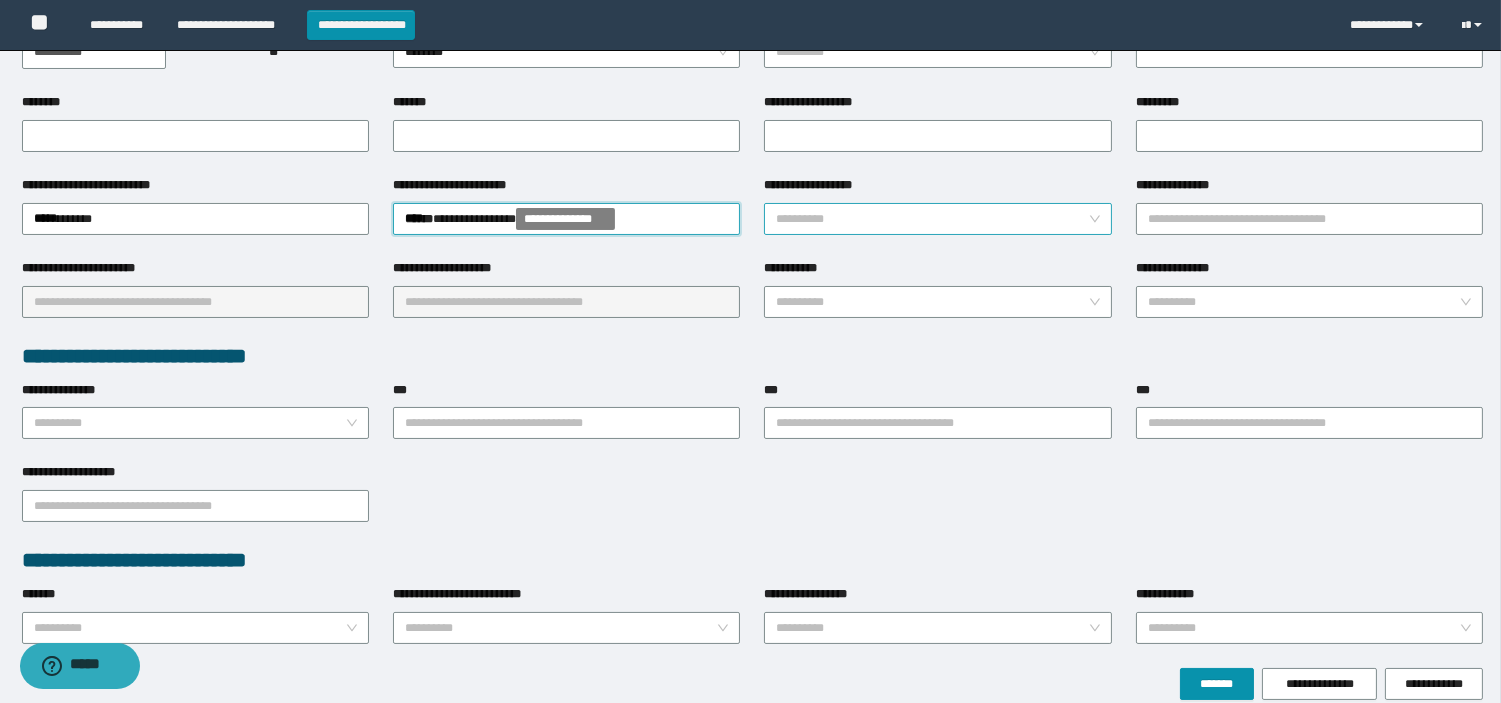 click on "**********" at bounding box center (931, 219) 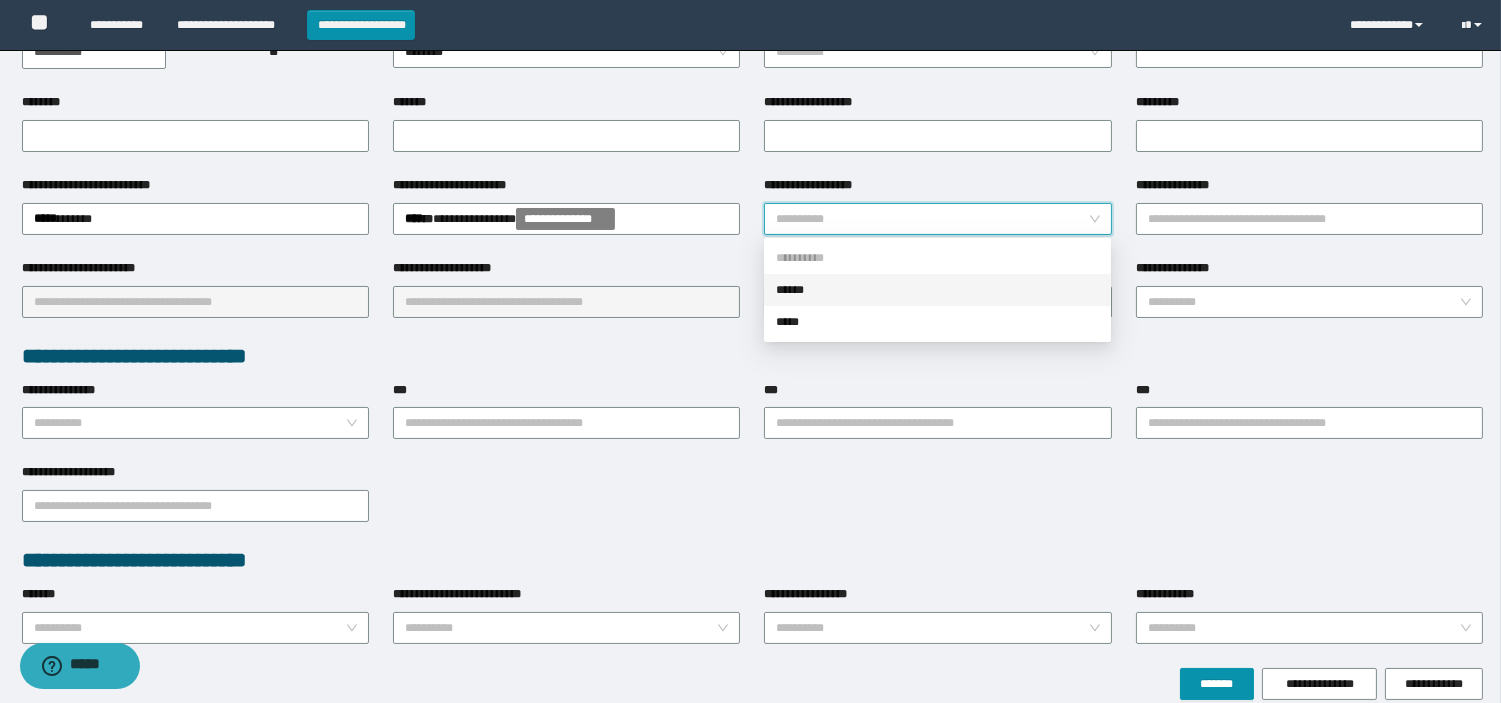 click on "******" at bounding box center [937, 290] 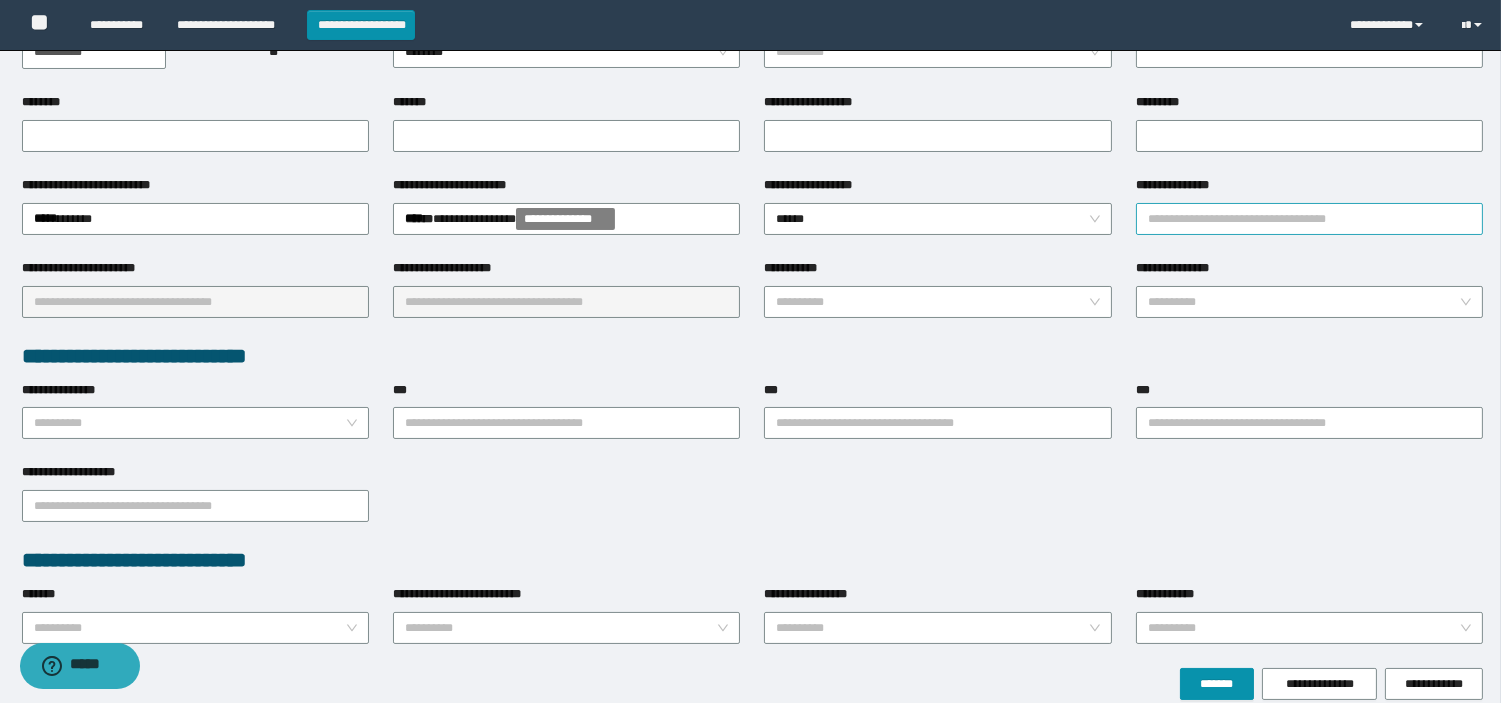 click on "**********" at bounding box center (1309, 219) 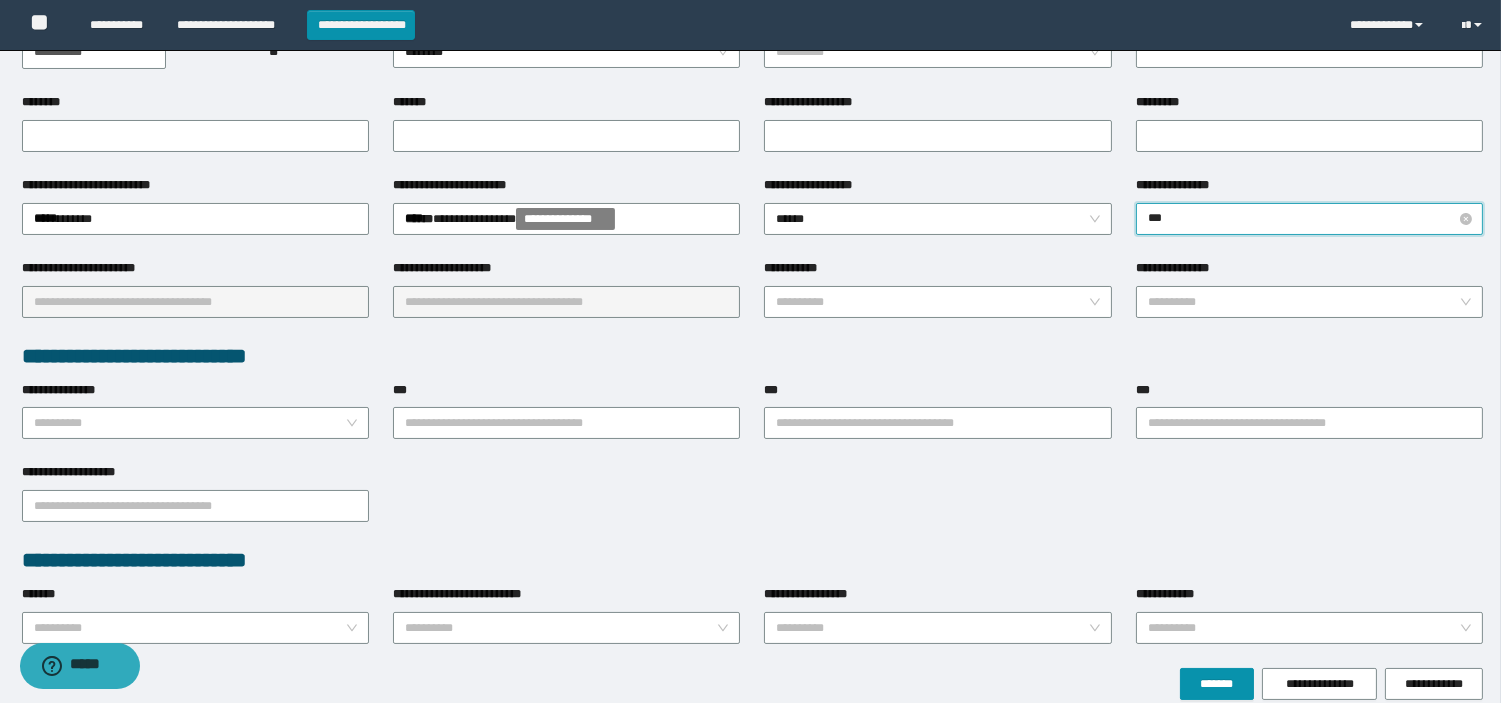 type on "****" 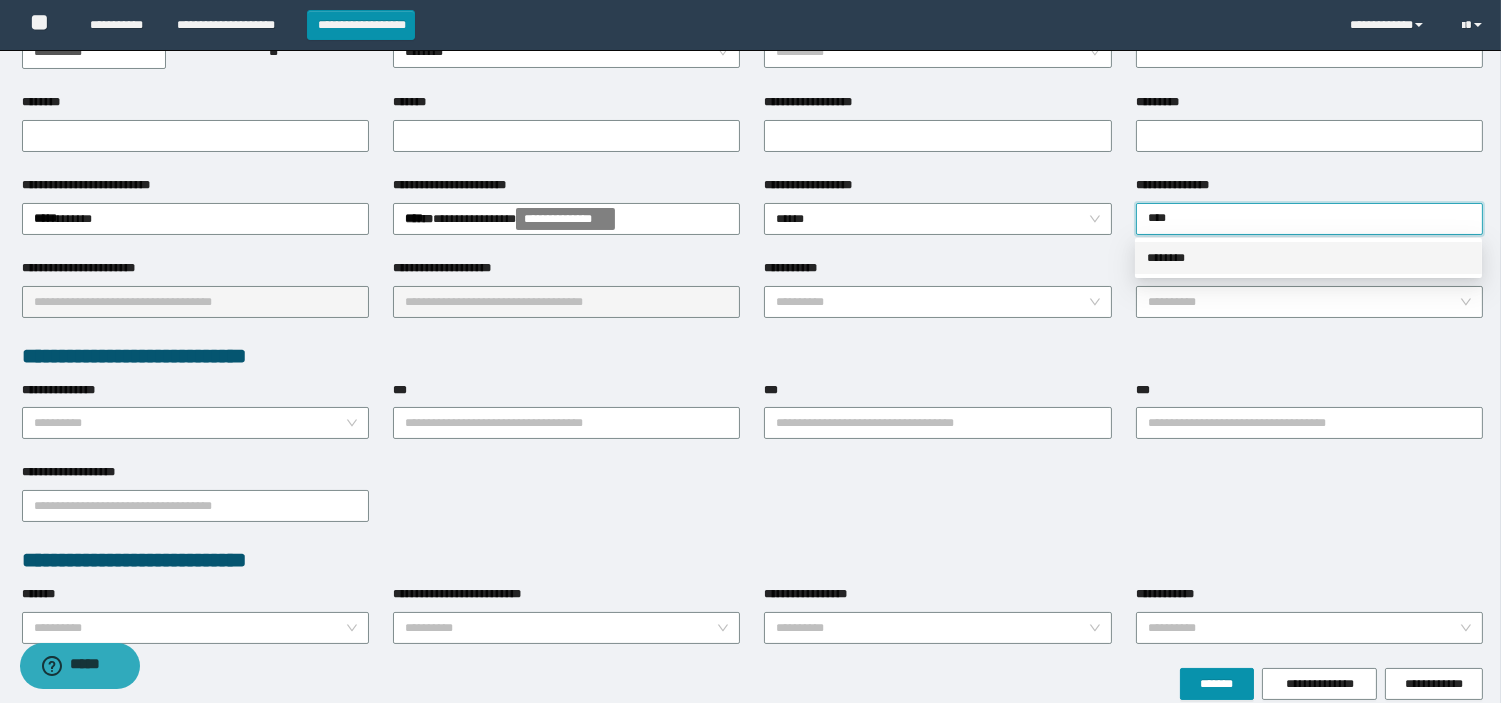click on "********" at bounding box center (1308, 258) 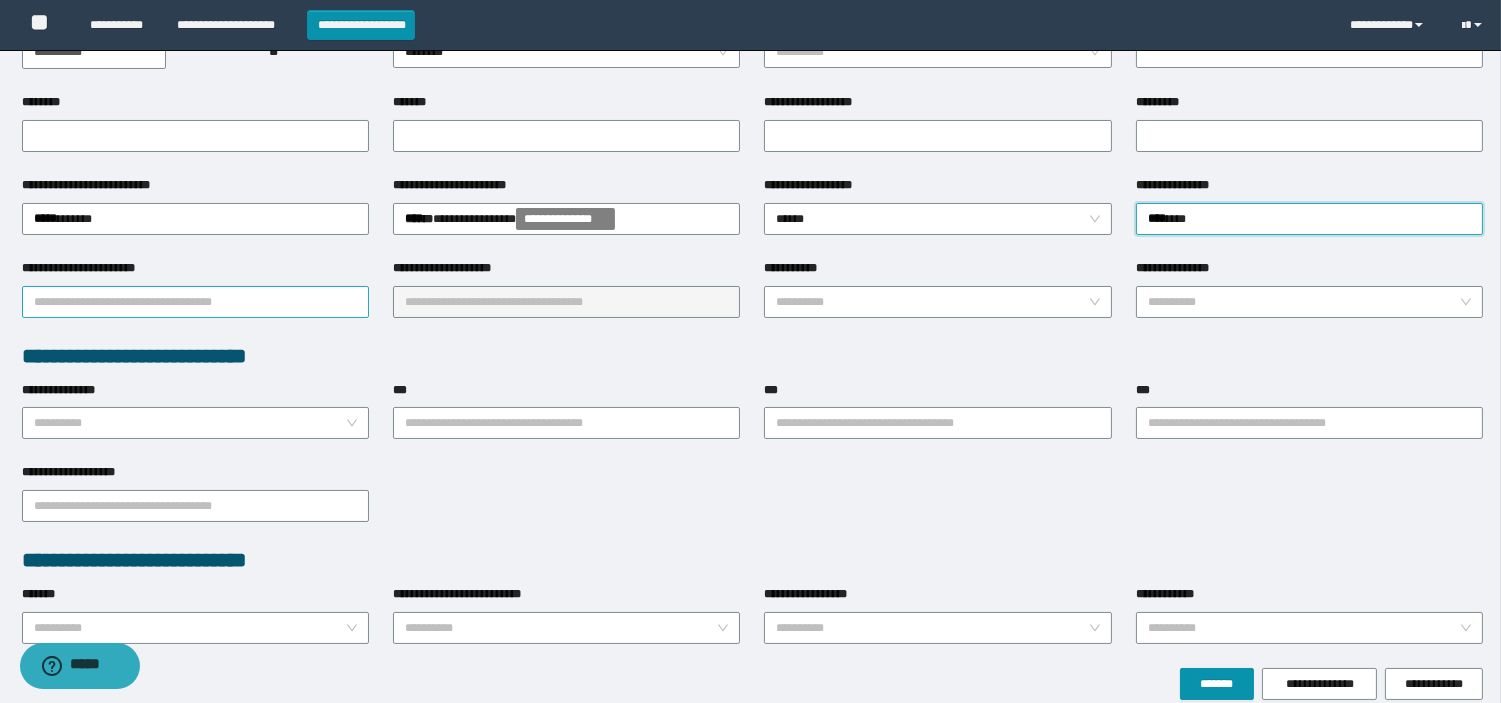 click on "**********" at bounding box center (195, 302) 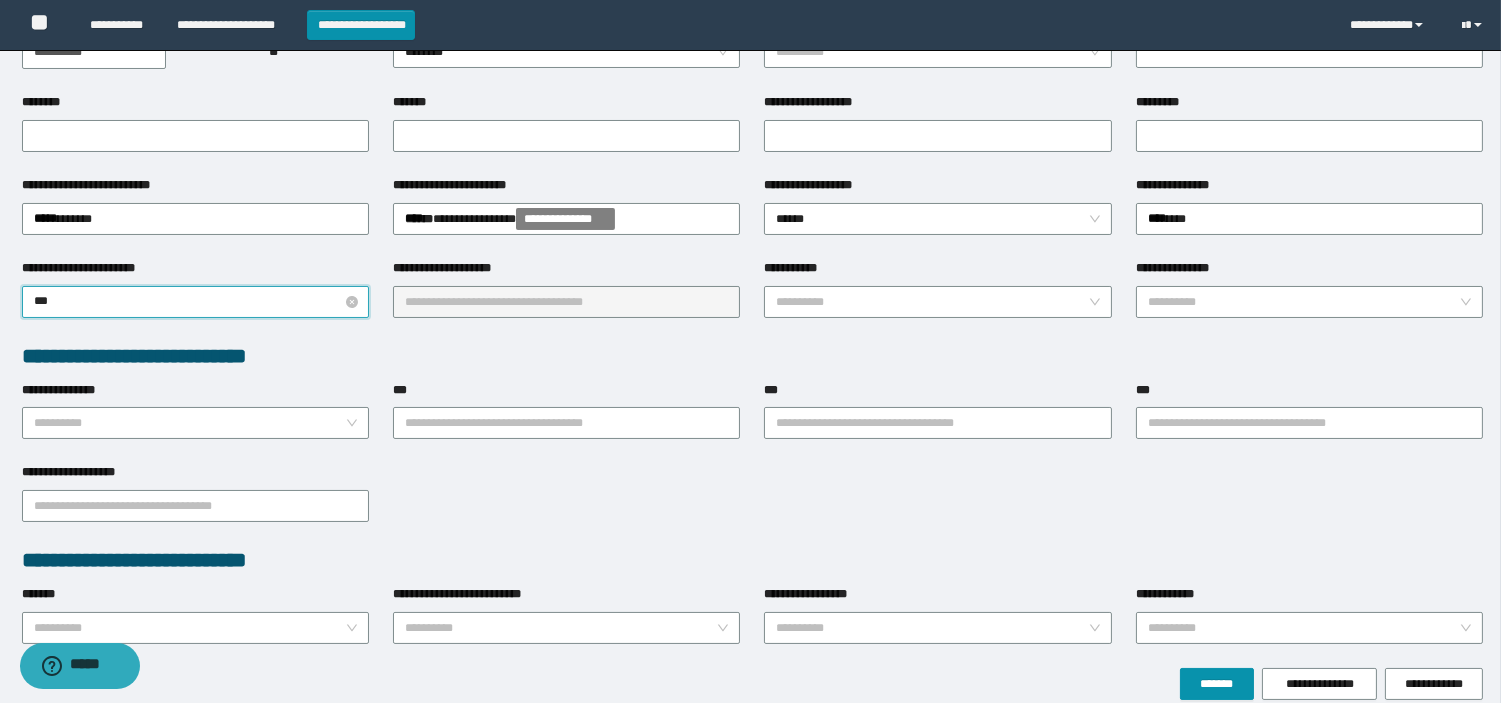 type on "****" 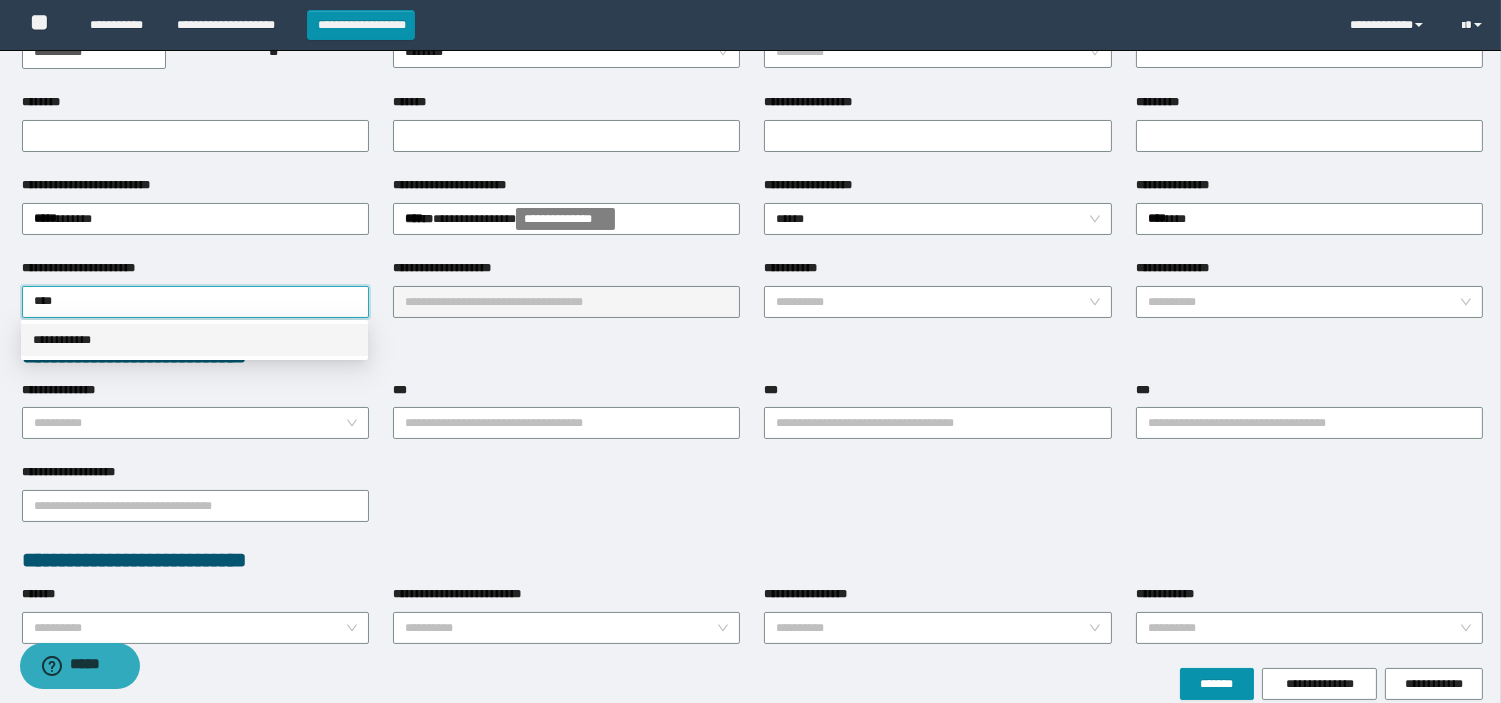 click on "**********" at bounding box center (194, 340) 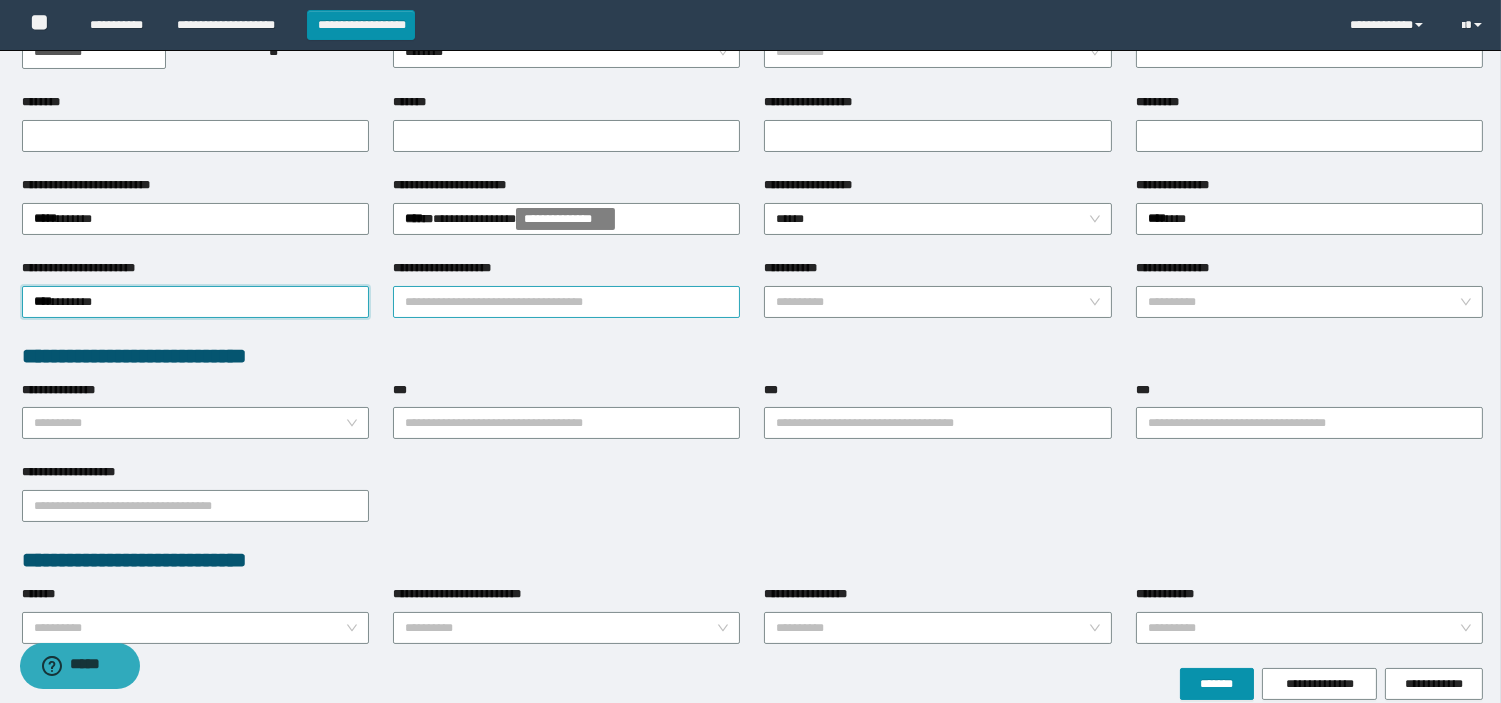 click on "**********" at bounding box center [566, 302] 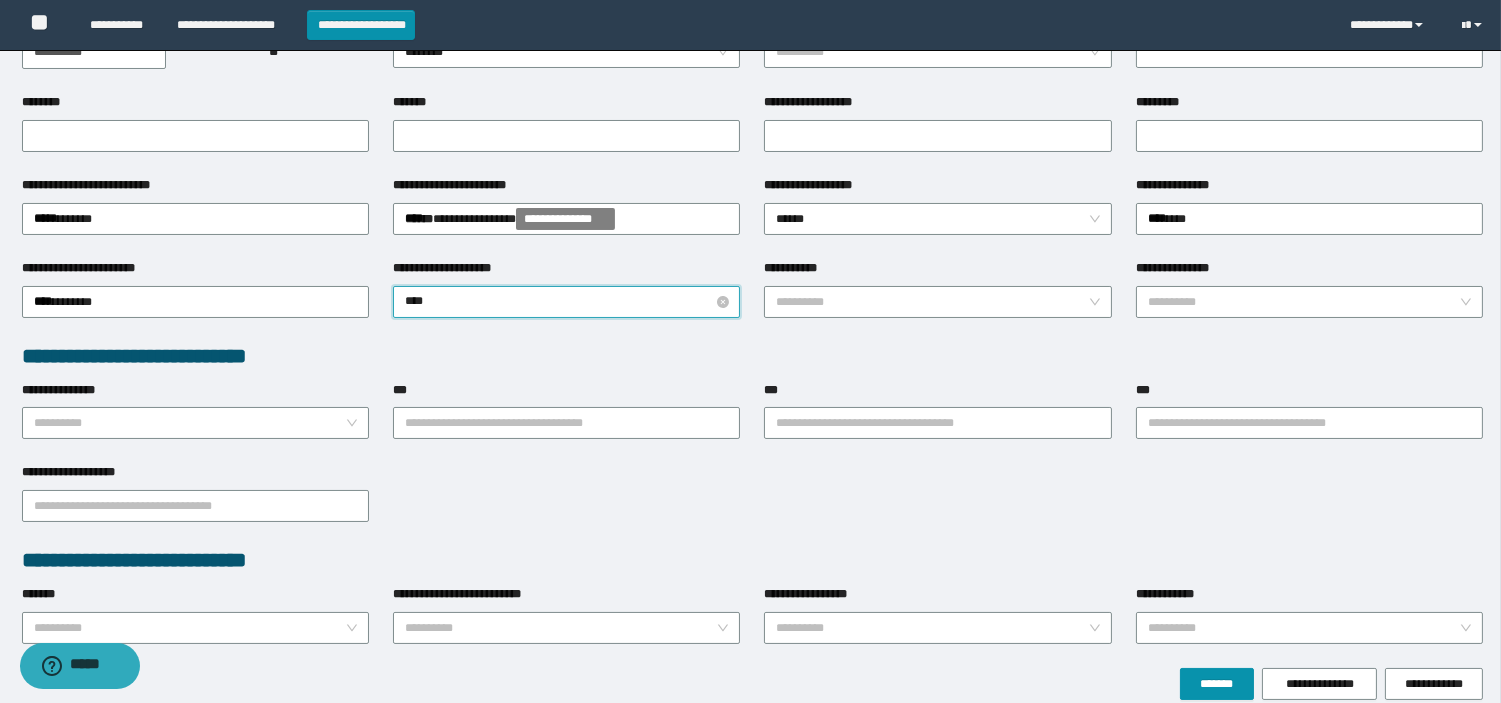 type on "*****" 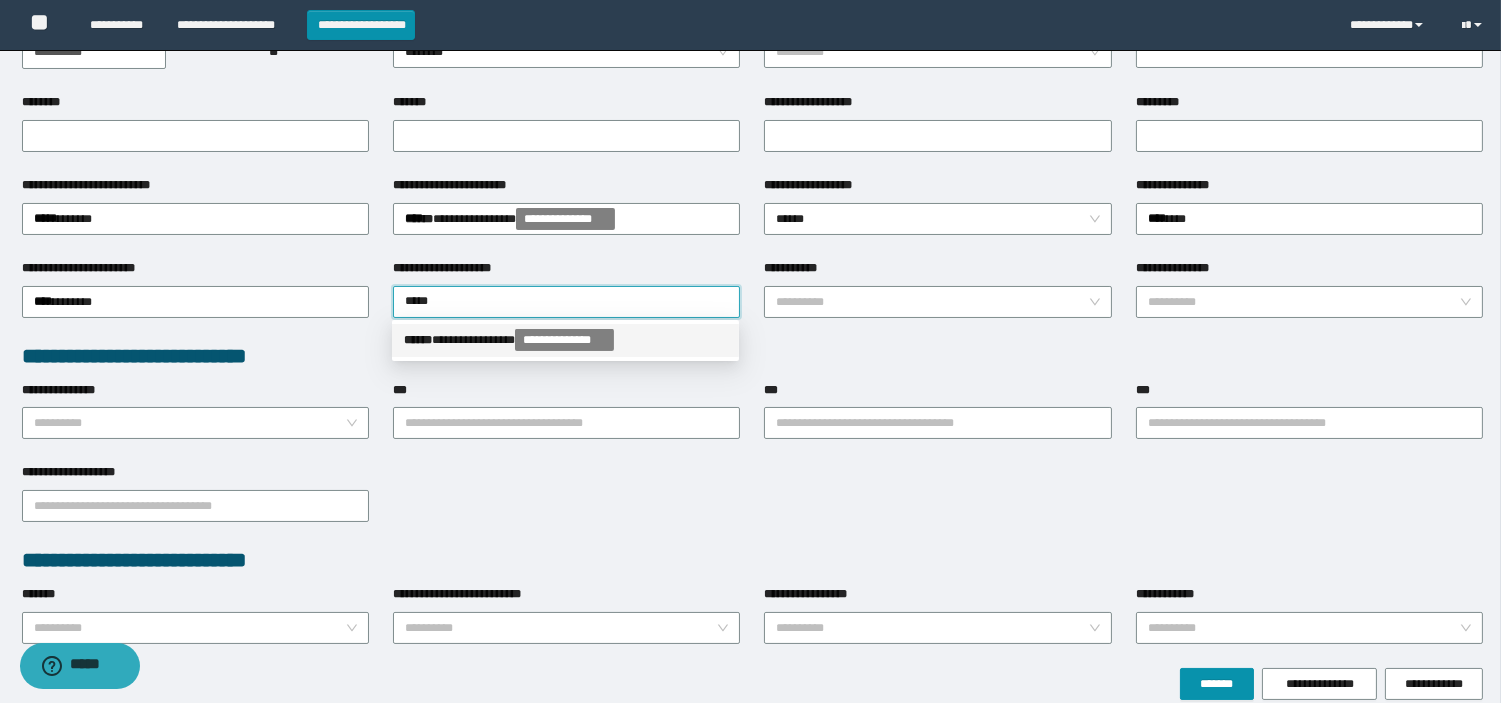 click on "**********" at bounding box center (565, 340) 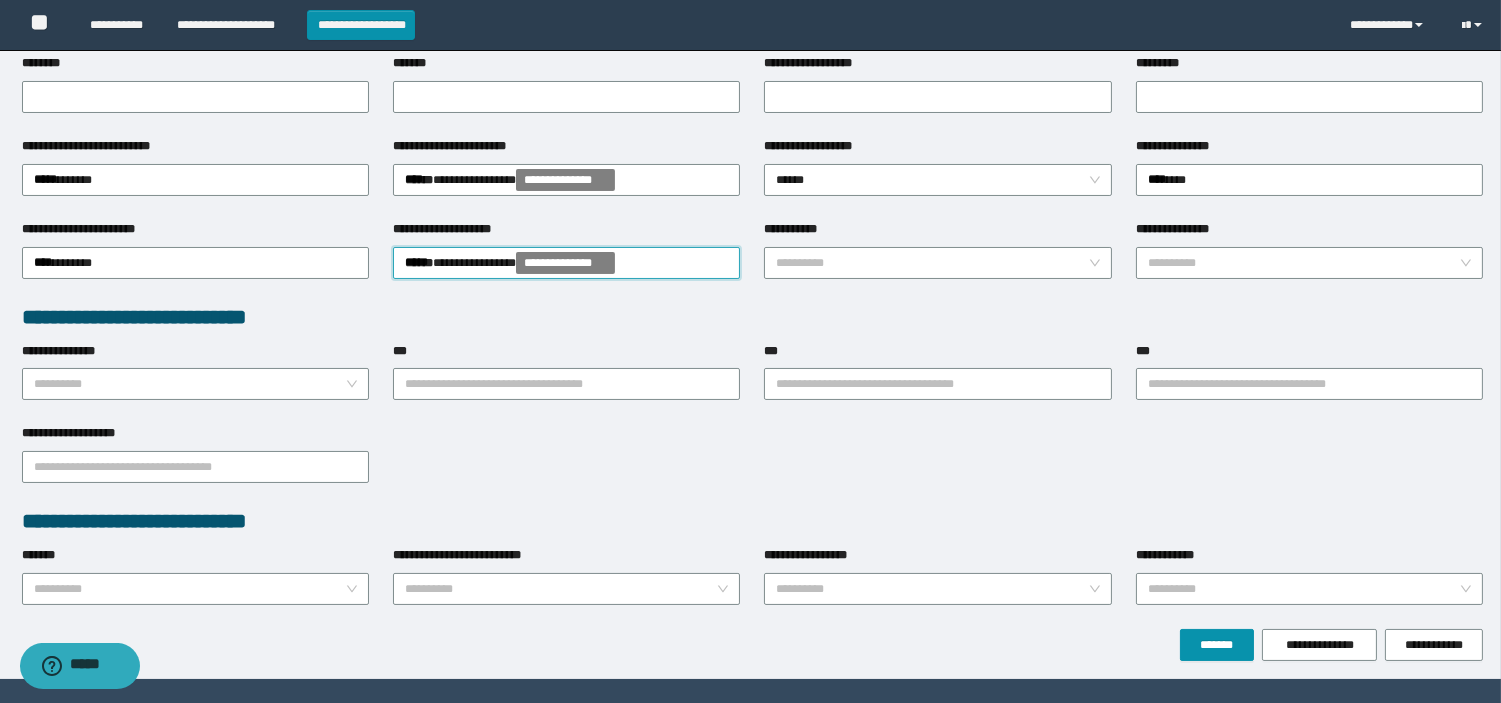 scroll, scrollTop: 358, scrollLeft: 0, axis: vertical 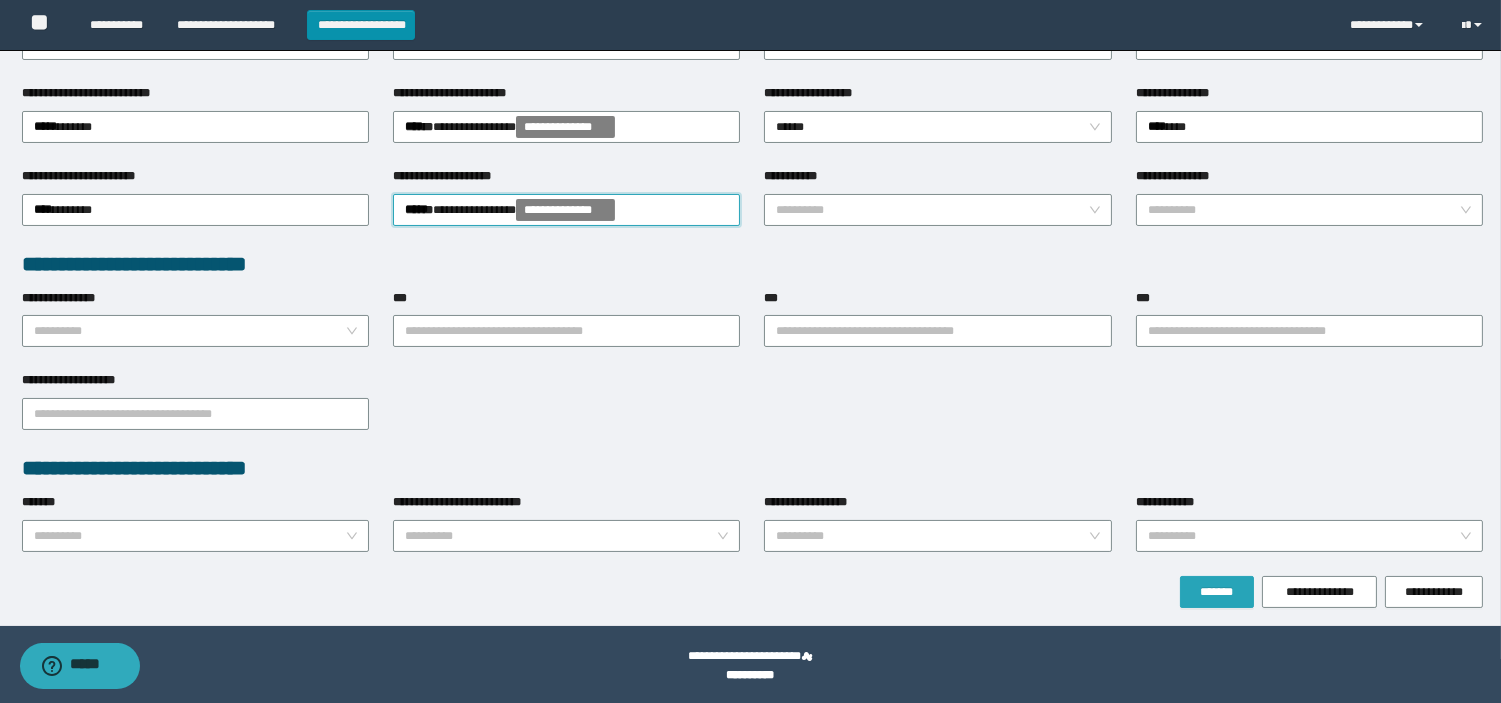 click on "*******" at bounding box center (1217, 592) 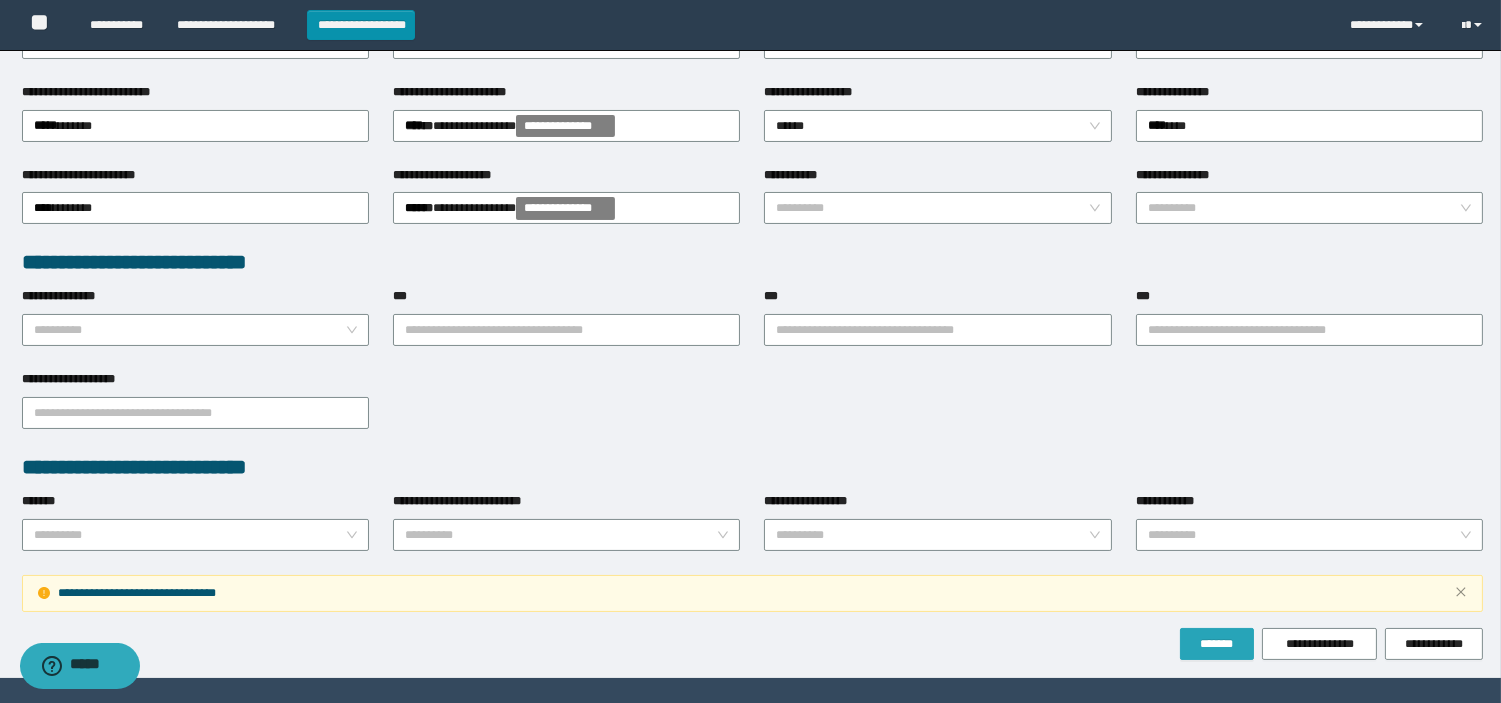 scroll, scrollTop: 375, scrollLeft: 0, axis: vertical 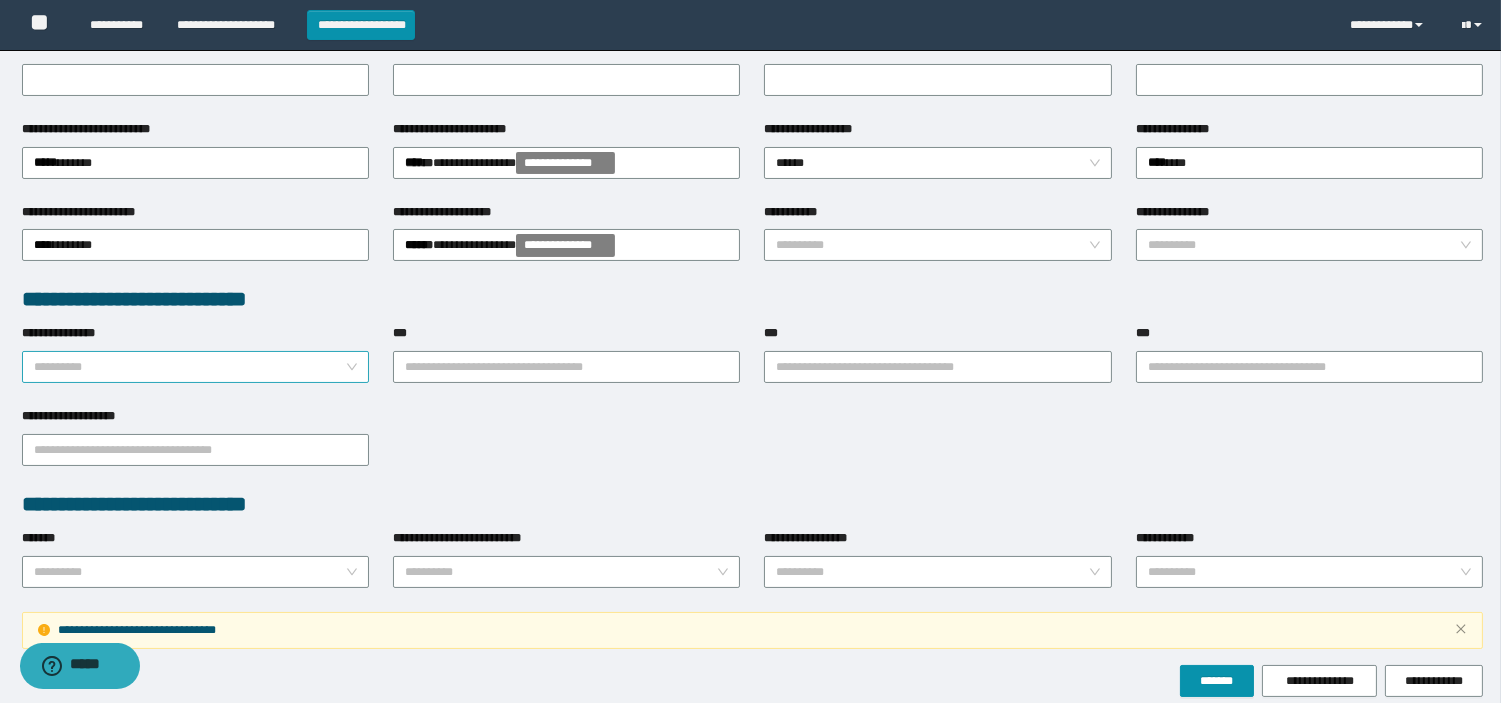 click on "**********" at bounding box center [189, 367] 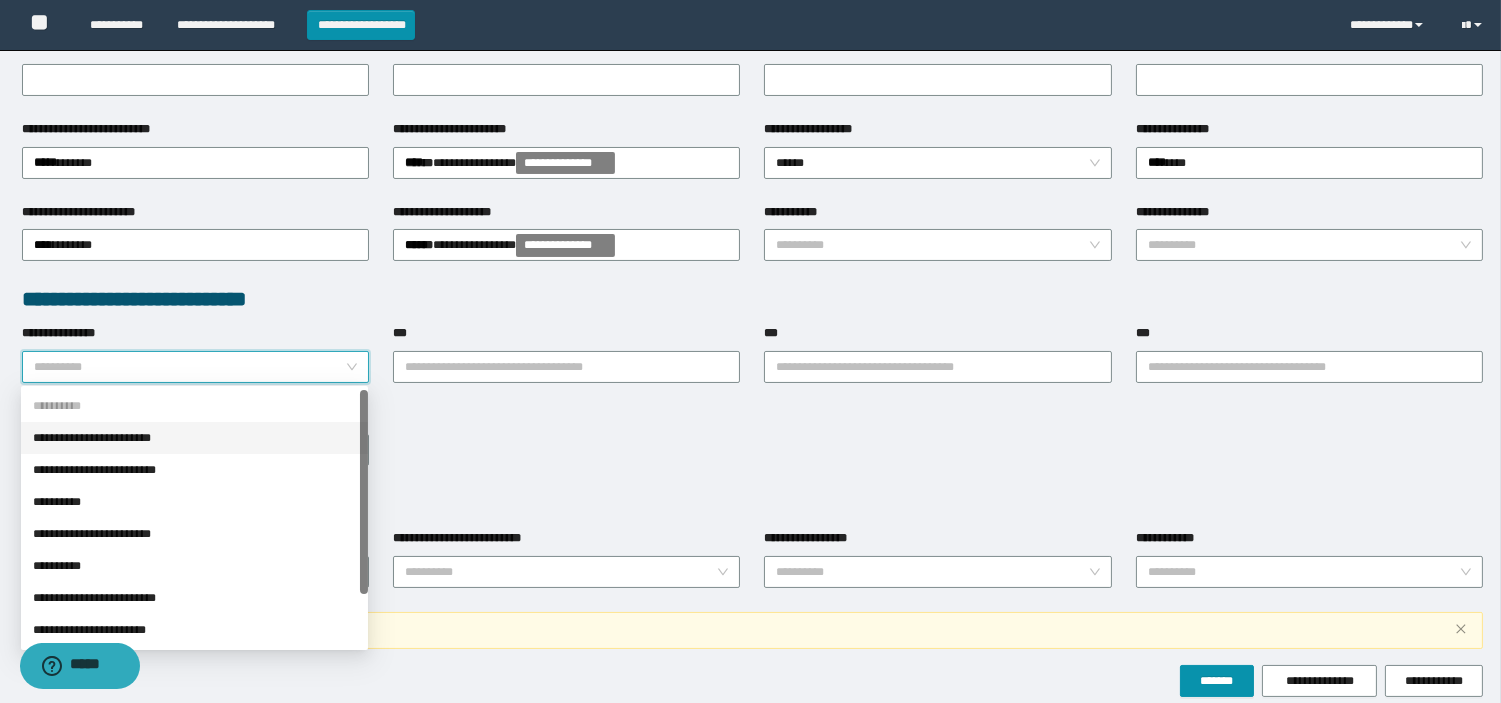 click on "**********" at bounding box center (194, 438) 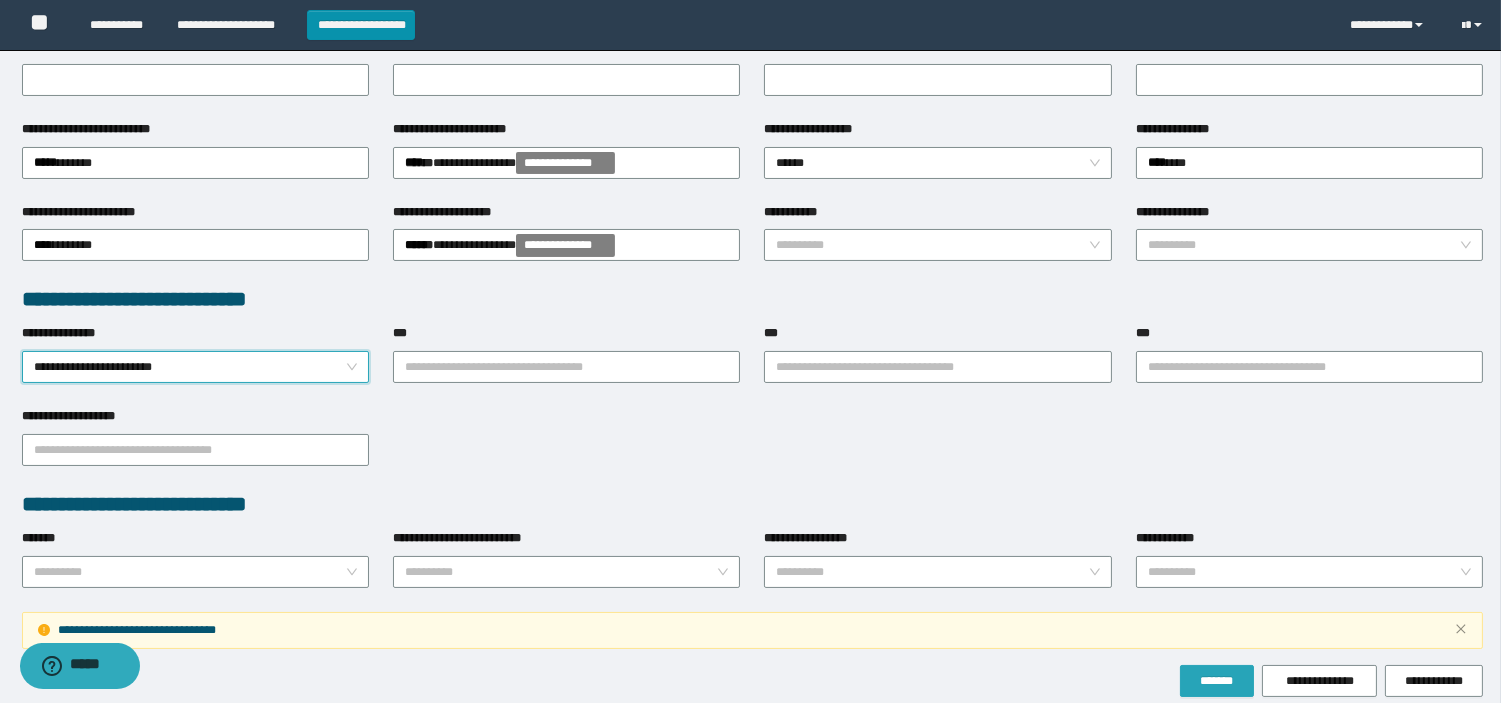 click on "*******" at bounding box center [1217, 681] 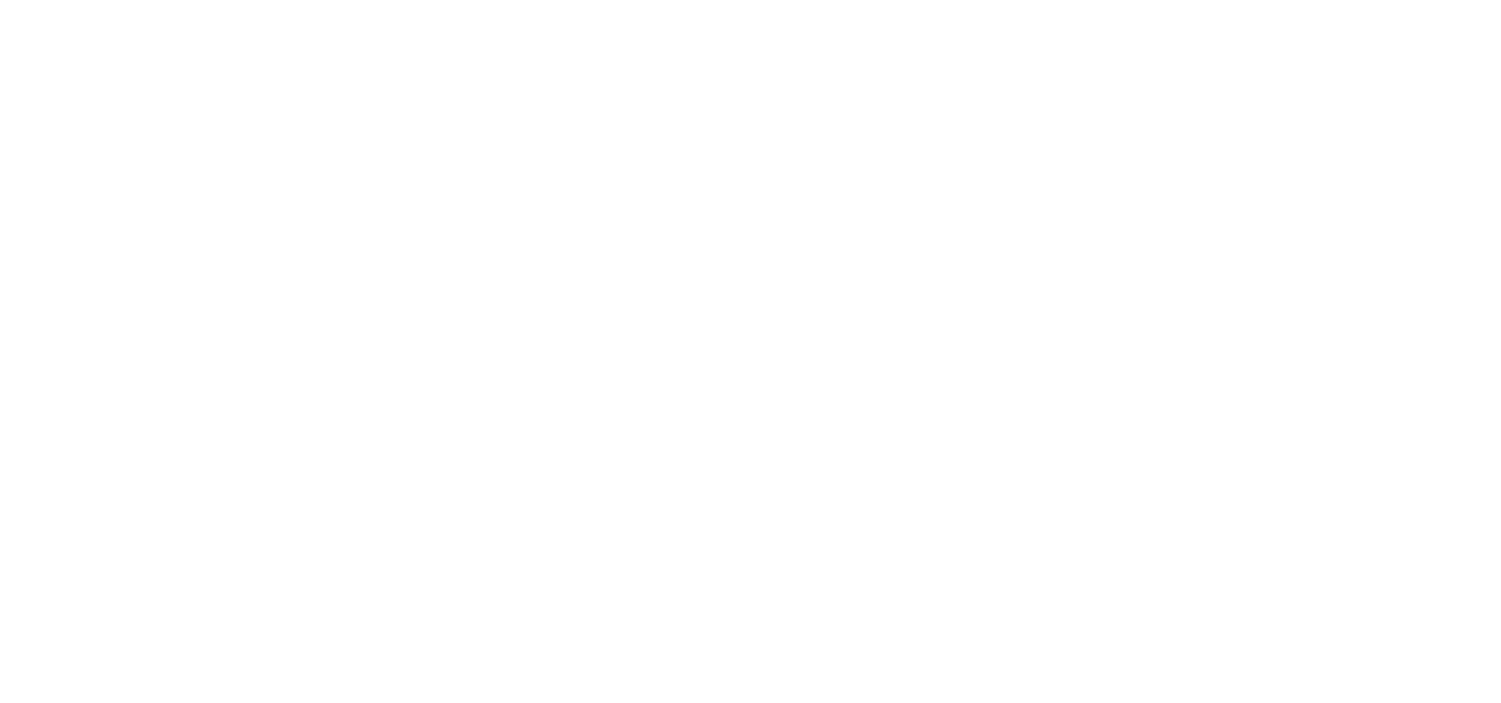 select 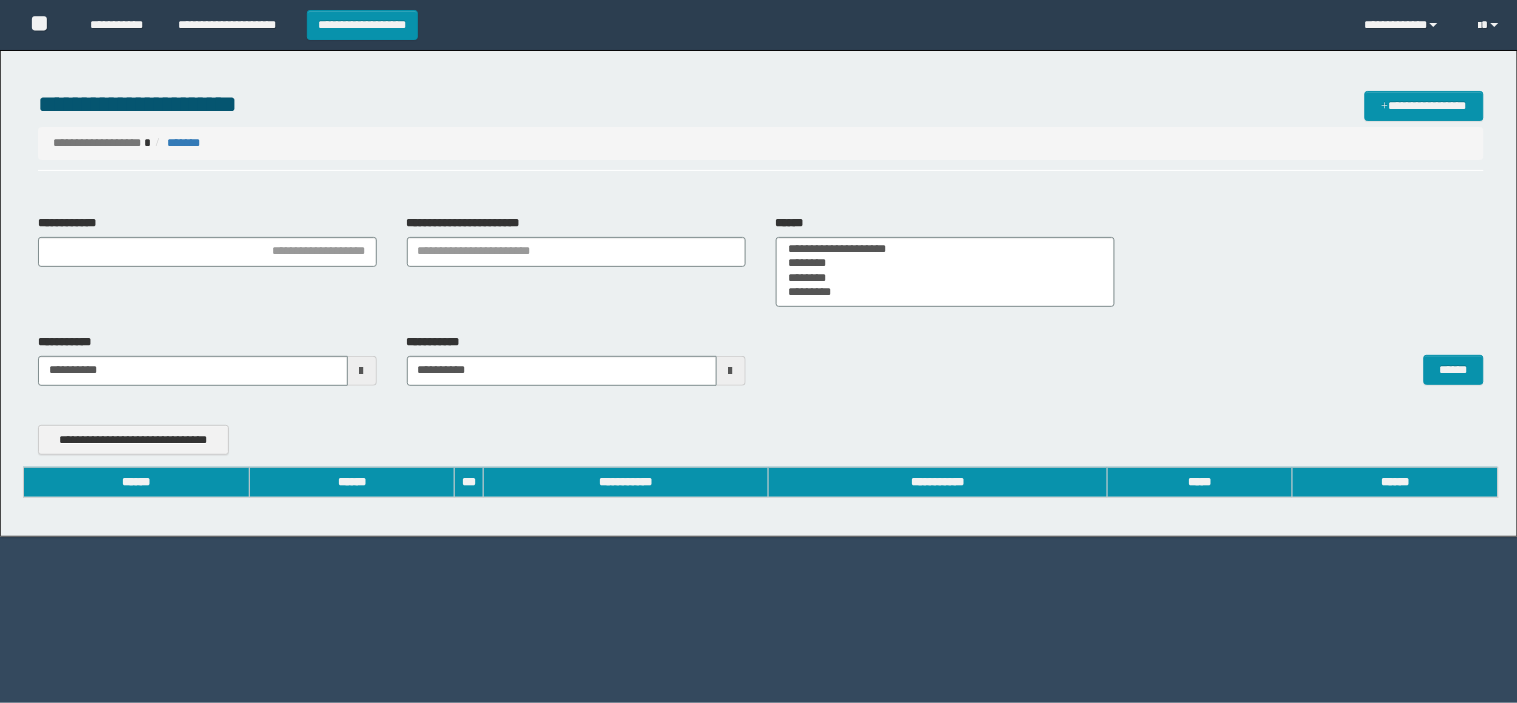 type on "**********" 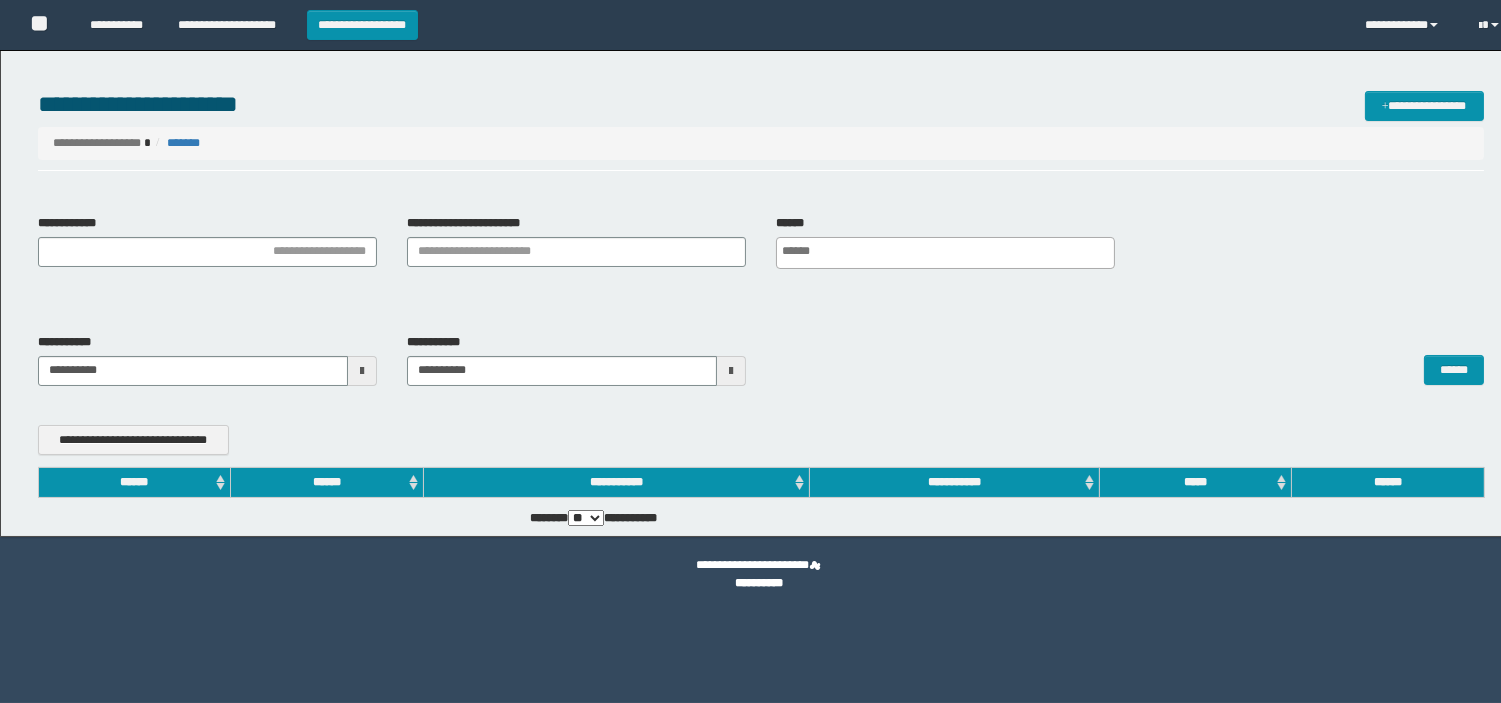 scroll, scrollTop: 0, scrollLeft: 0, axis: both 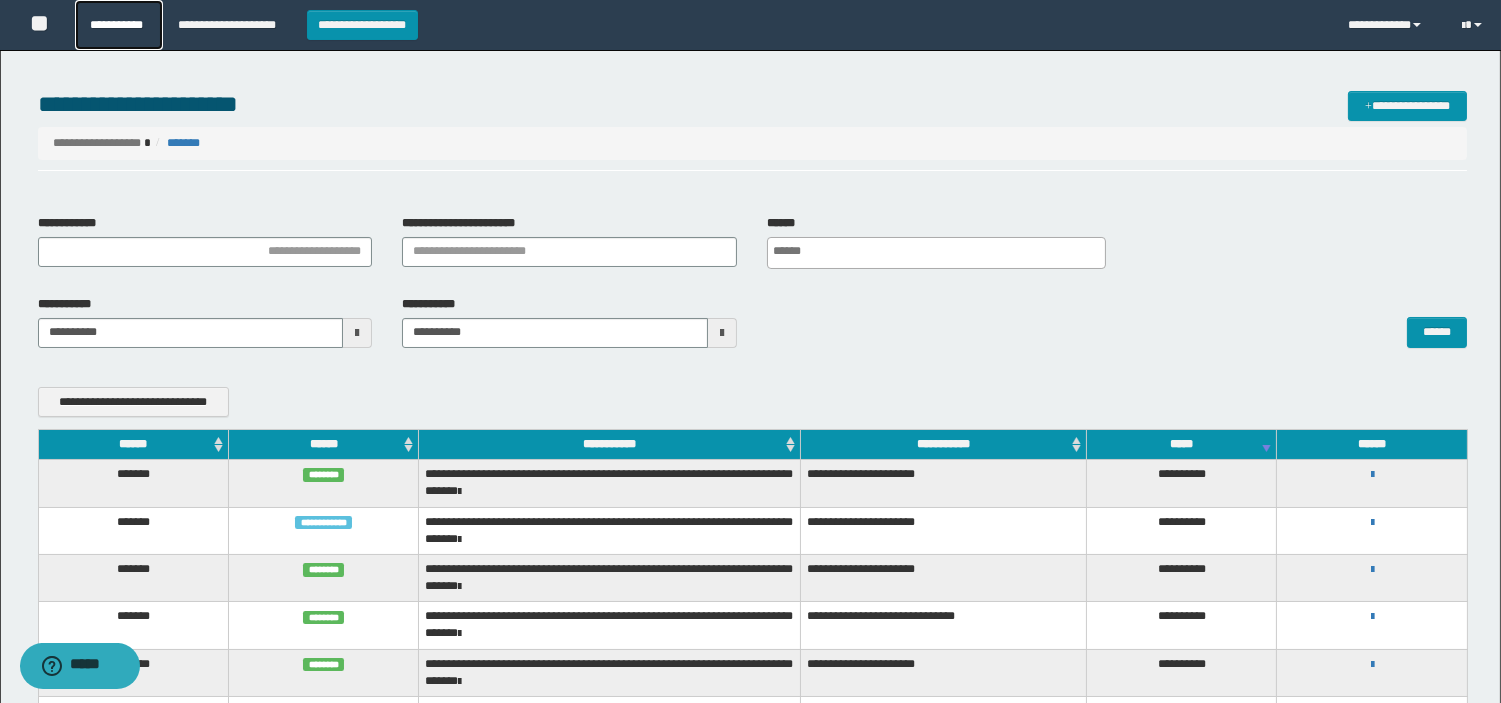 click on "**********" at bounding box center [119, 25] 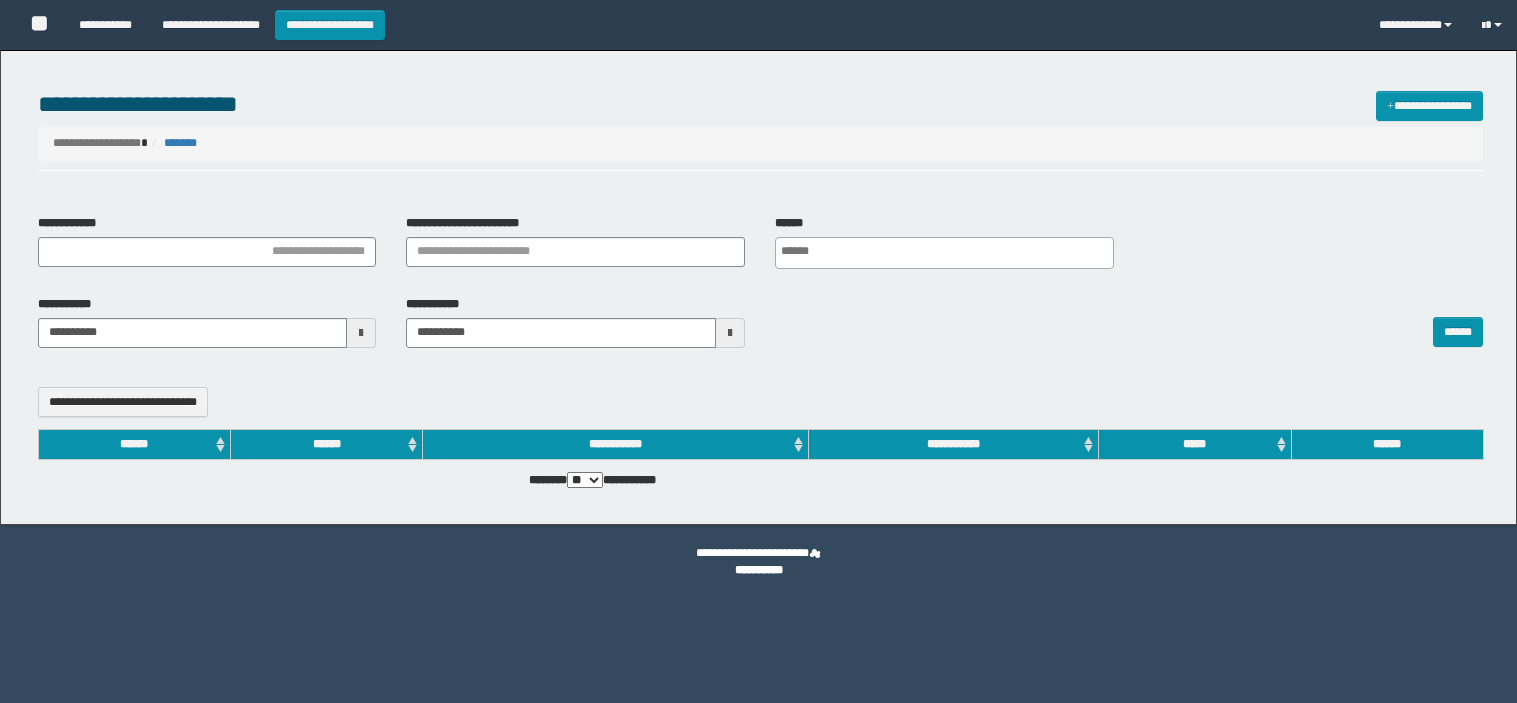select 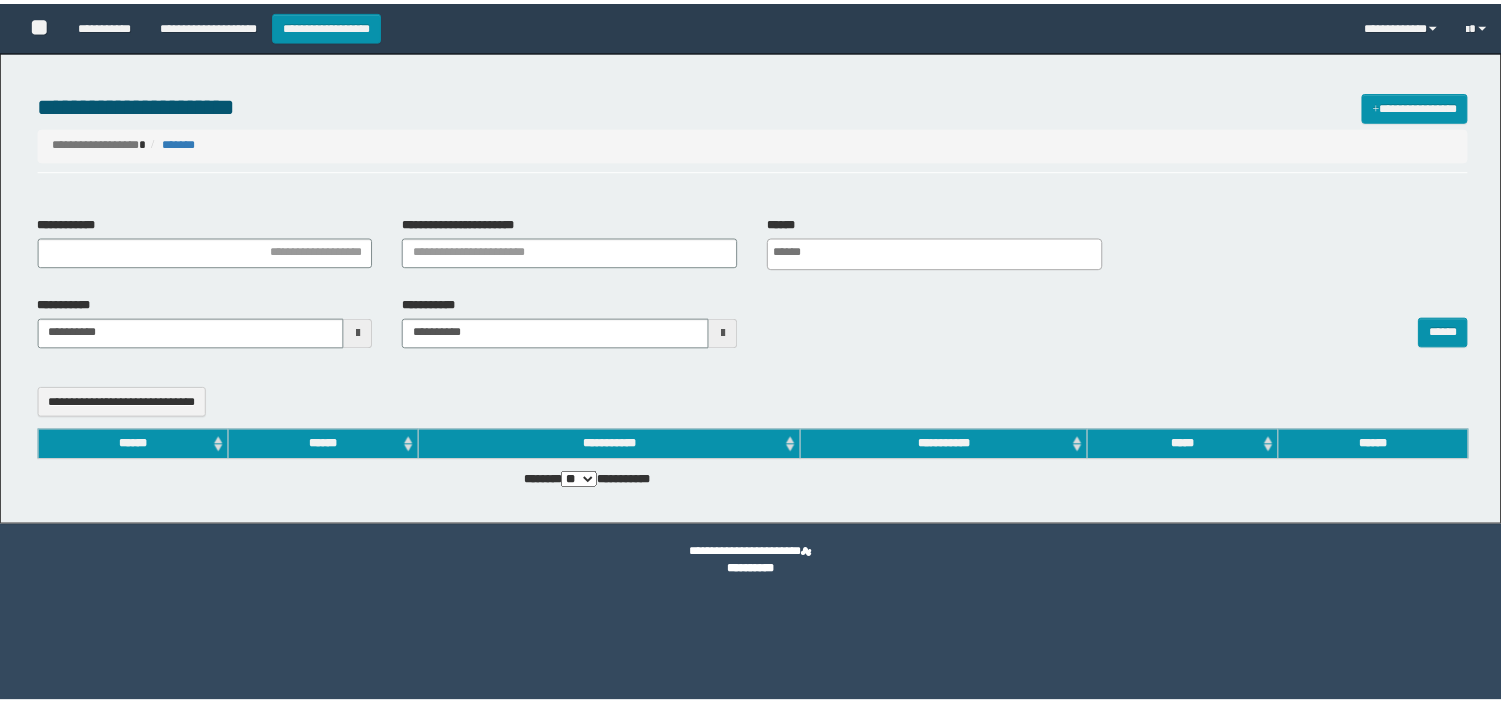 scroll, scrollTop: 0, scrollLeft: 0, axis: both 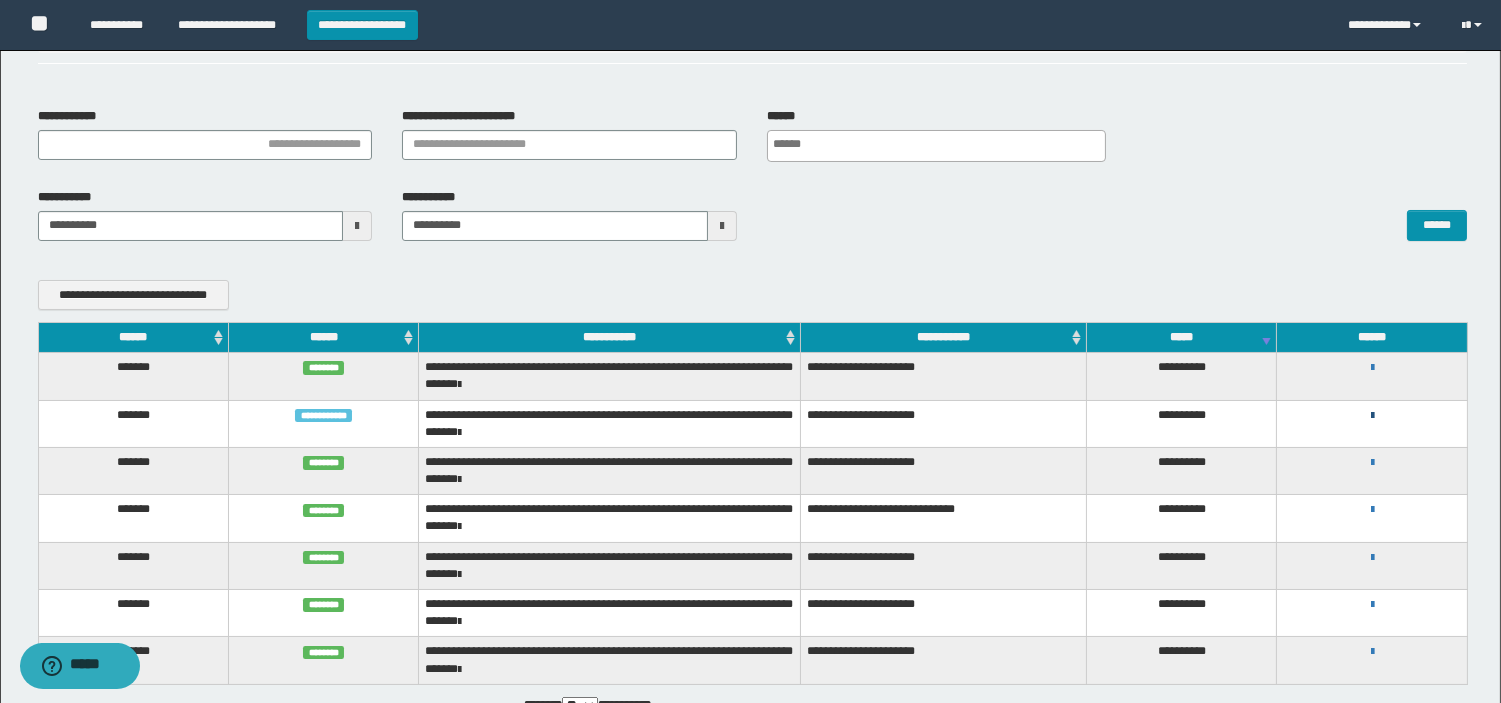 click at bounding box center (1372, 416) 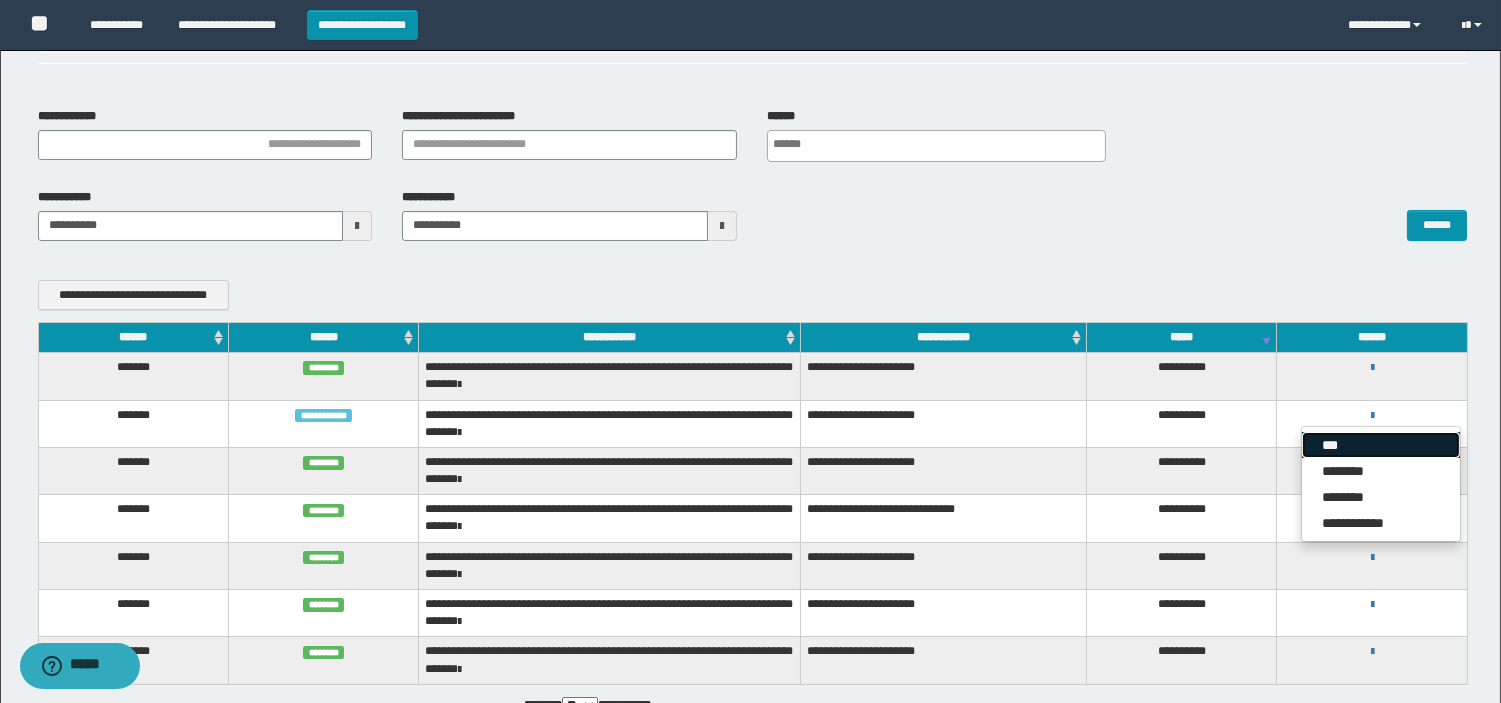 click on "***" at bounding box center [1381, 445] 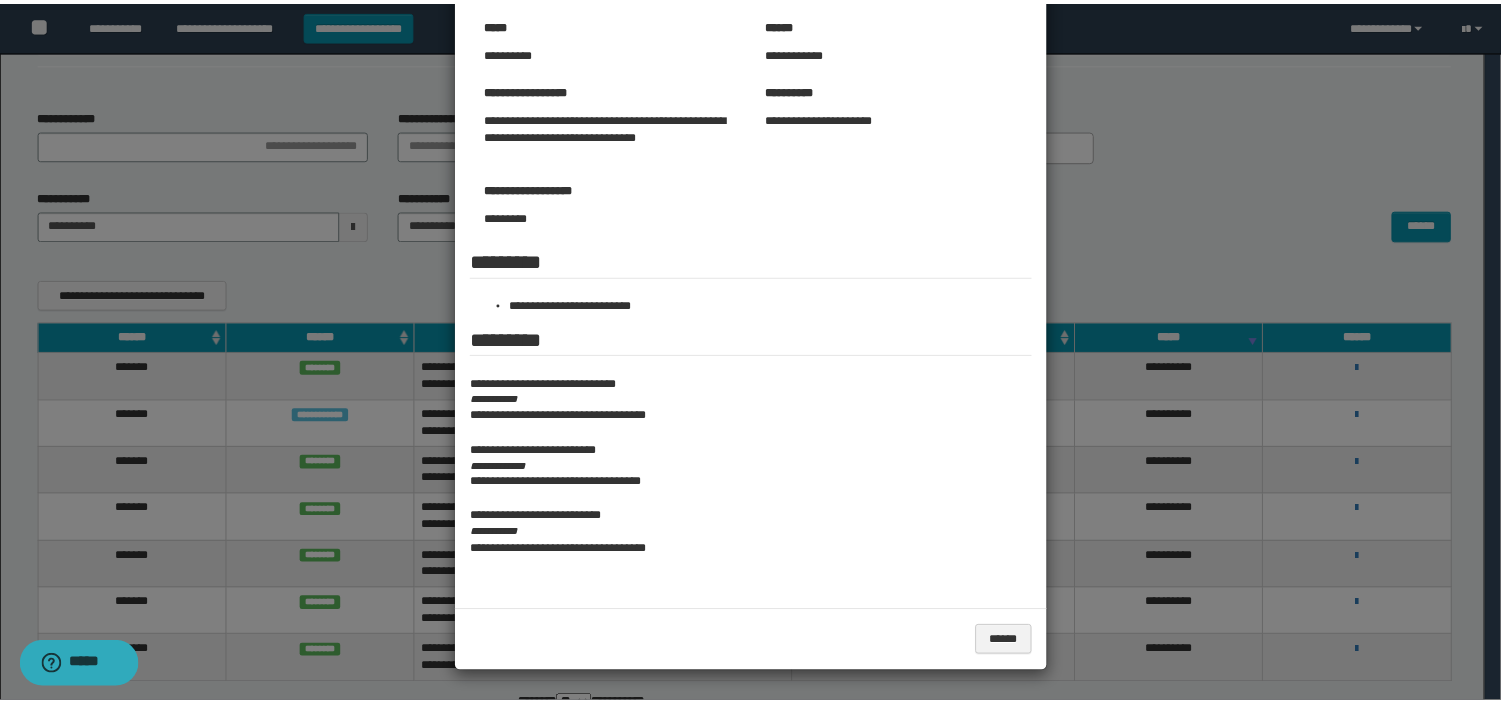 scroll, scrollTop: 154, scrollLeft: 0, axis: vertical 